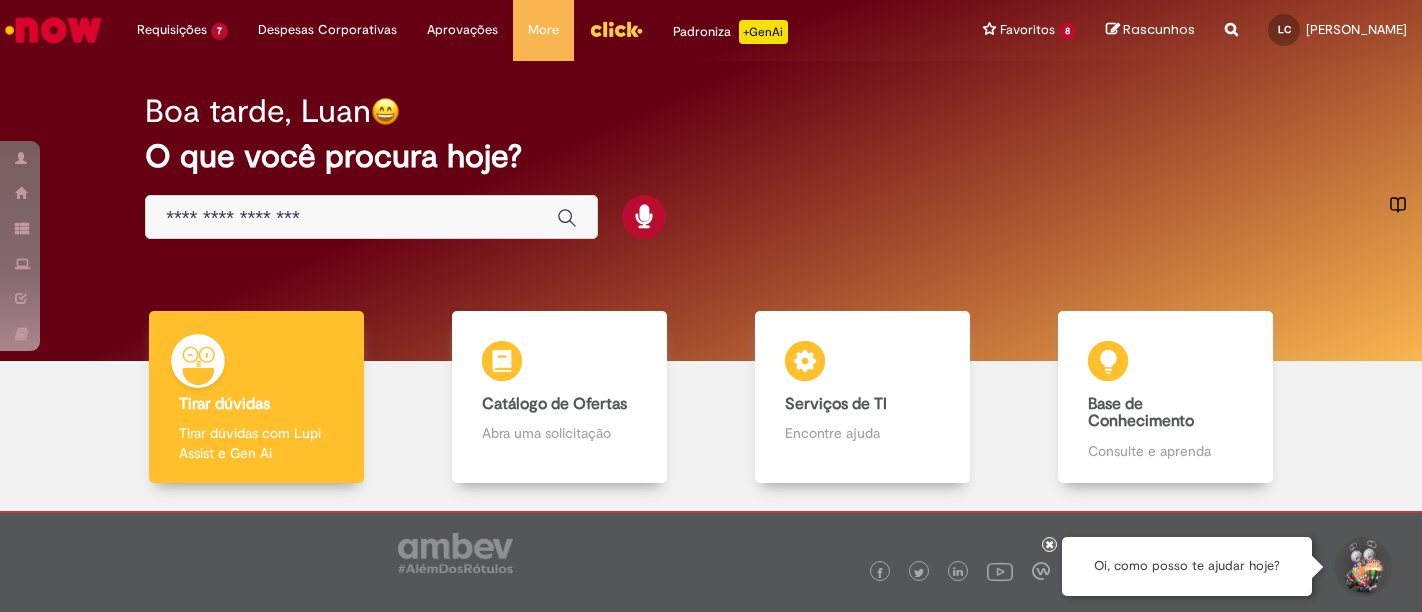 scroll, scrollTop: 0, scrollLeft: 0, axis: both 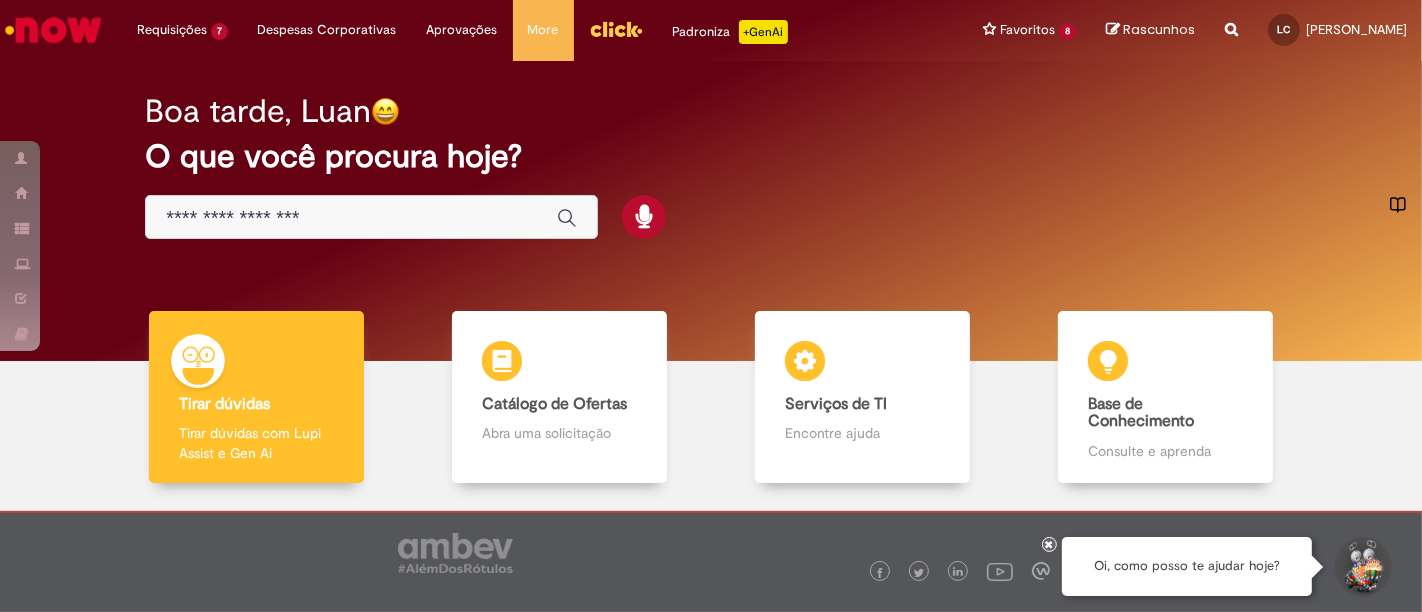click at bounding box center (351, 218) 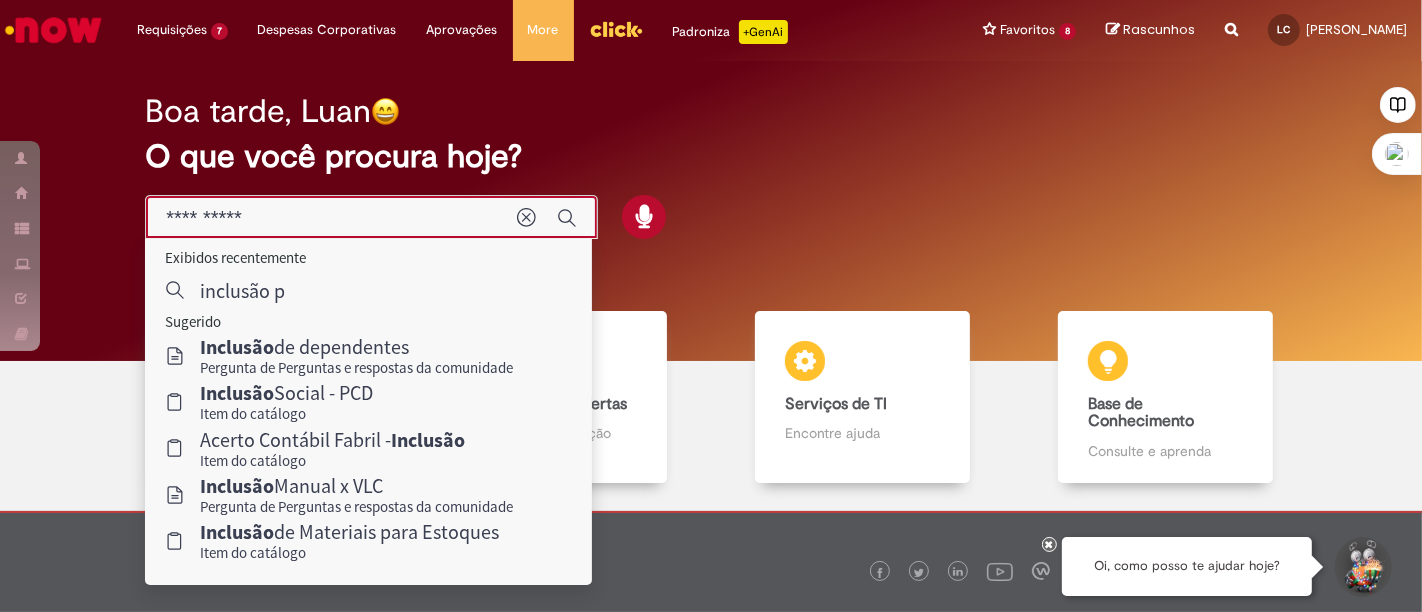type on "**********" 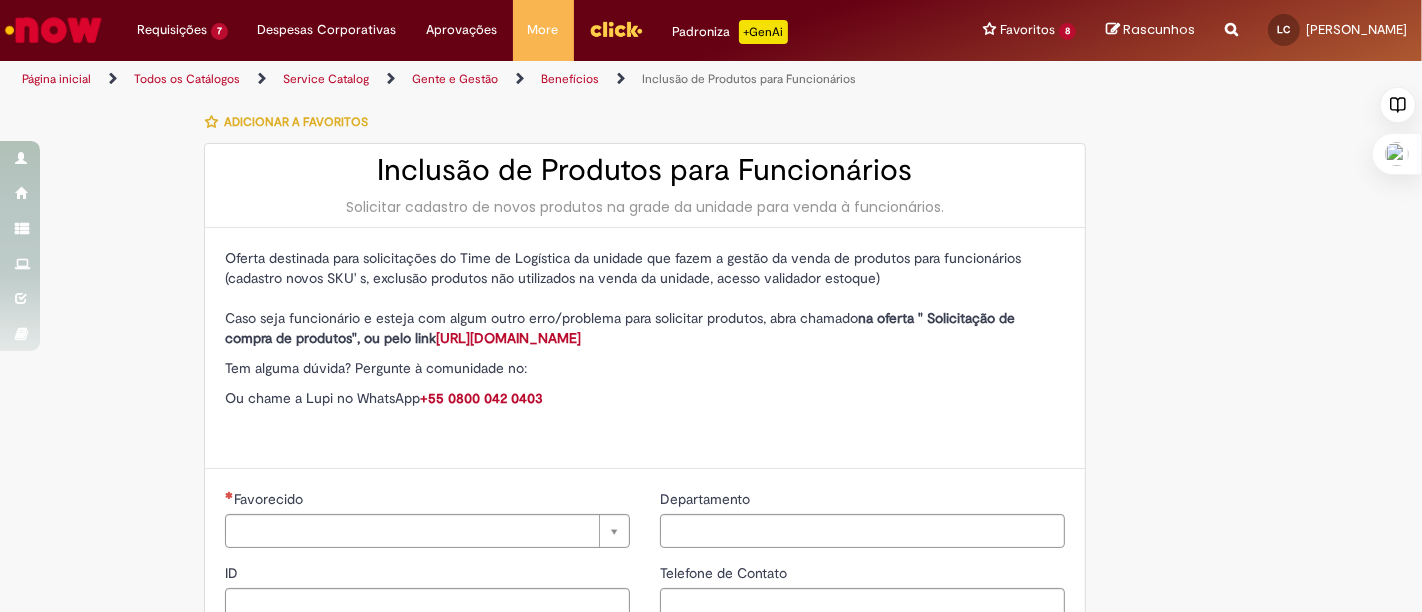 type on "********" 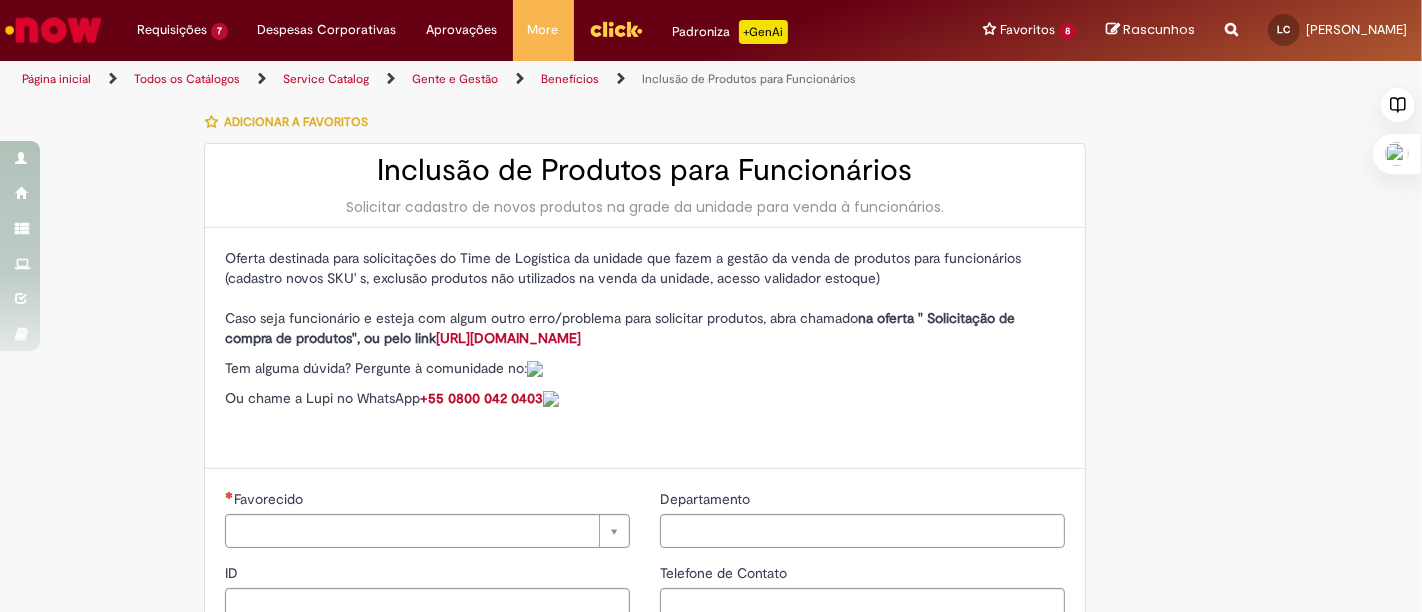 type on "**********" 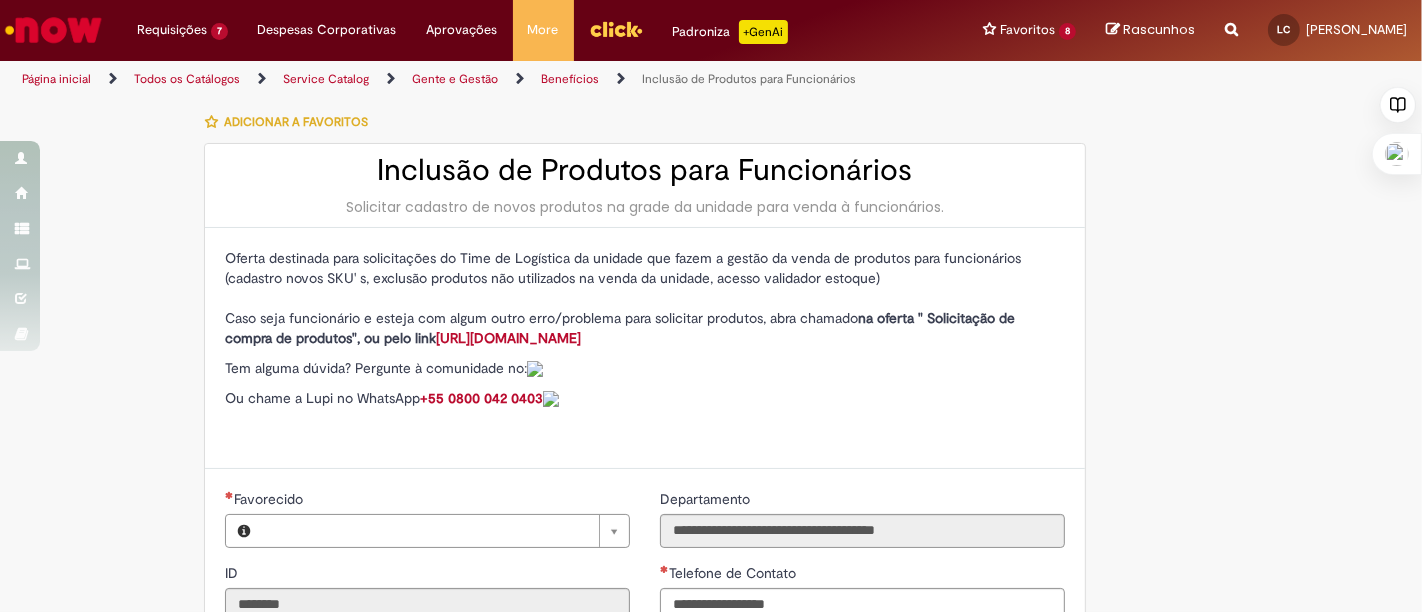 type on "**********" 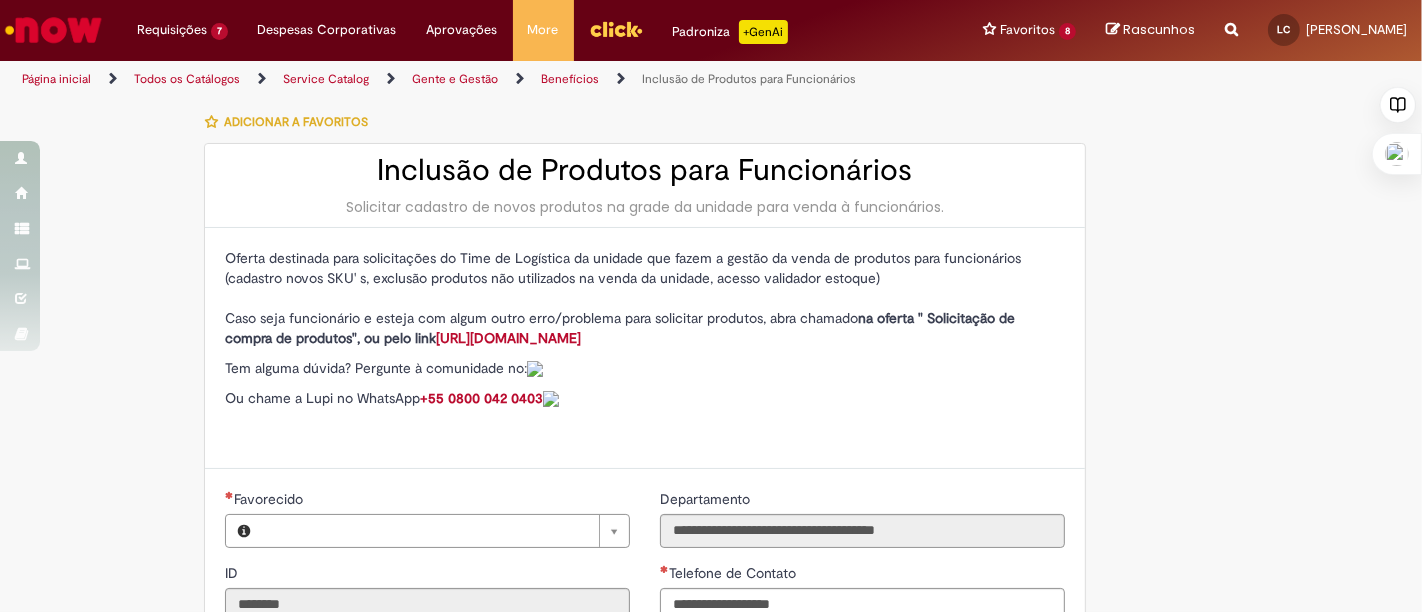 type on "**********" 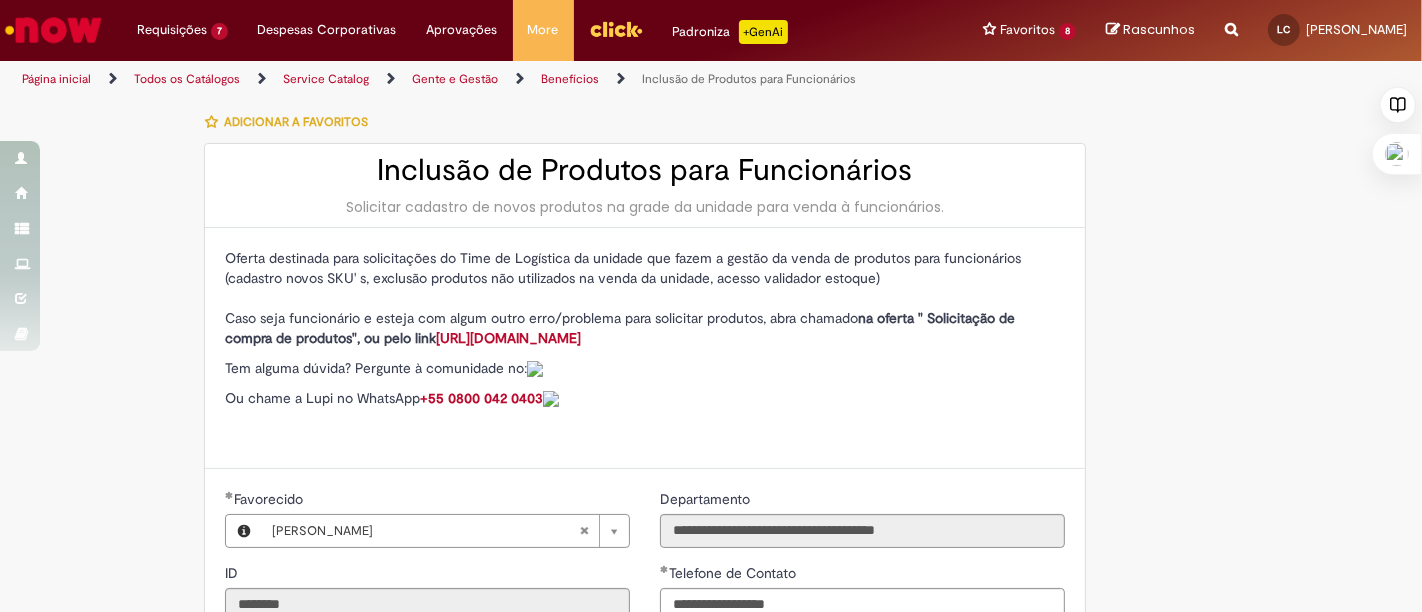 type on "**********" 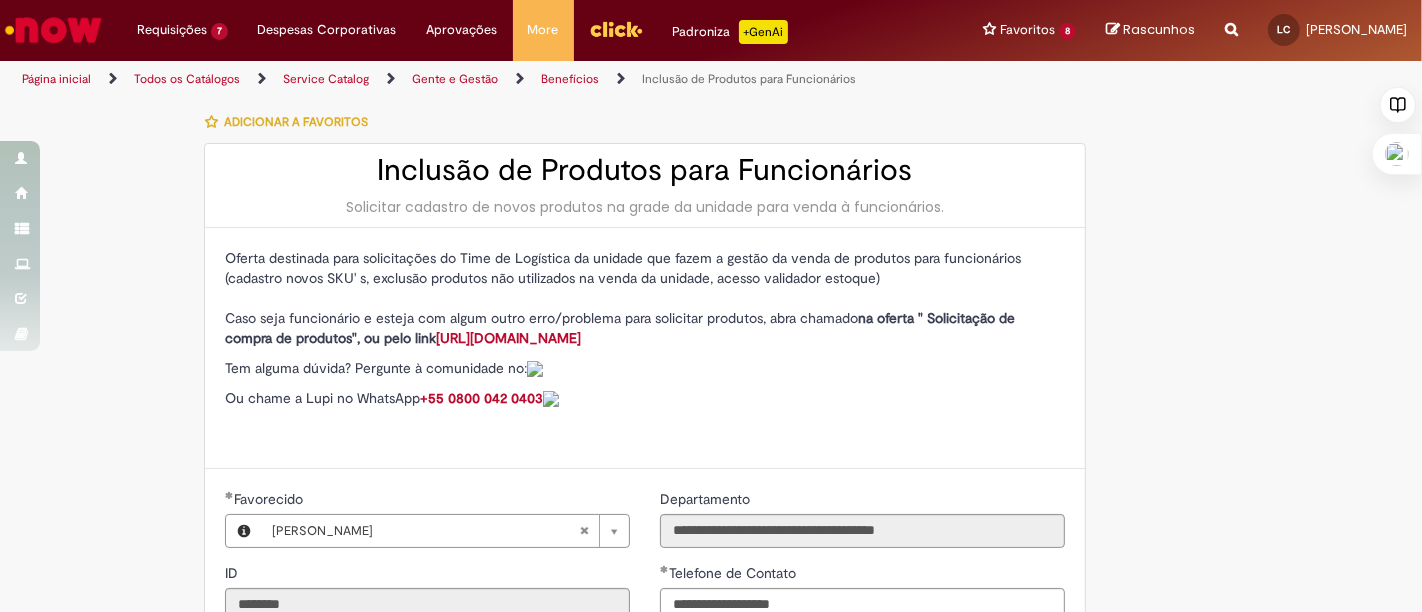 click on "**********" at bounding box center [613, 721] 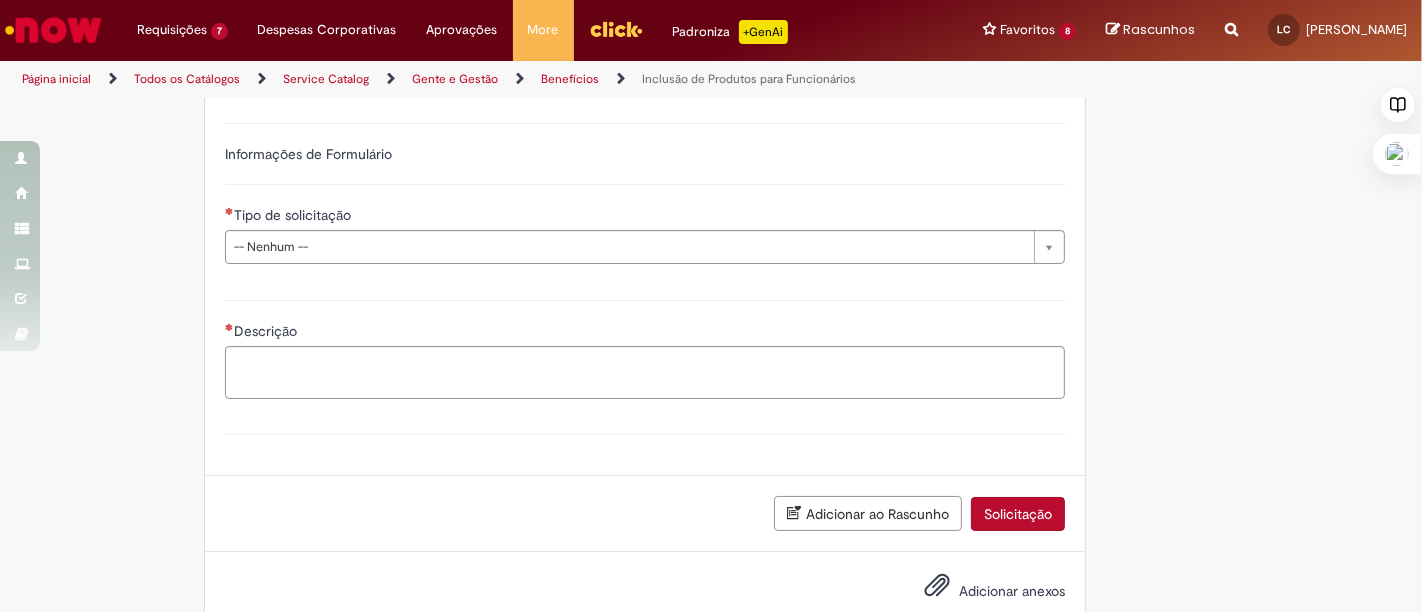 scroll, scrollTop: 711, scrollLeft: 0, axis: vertical 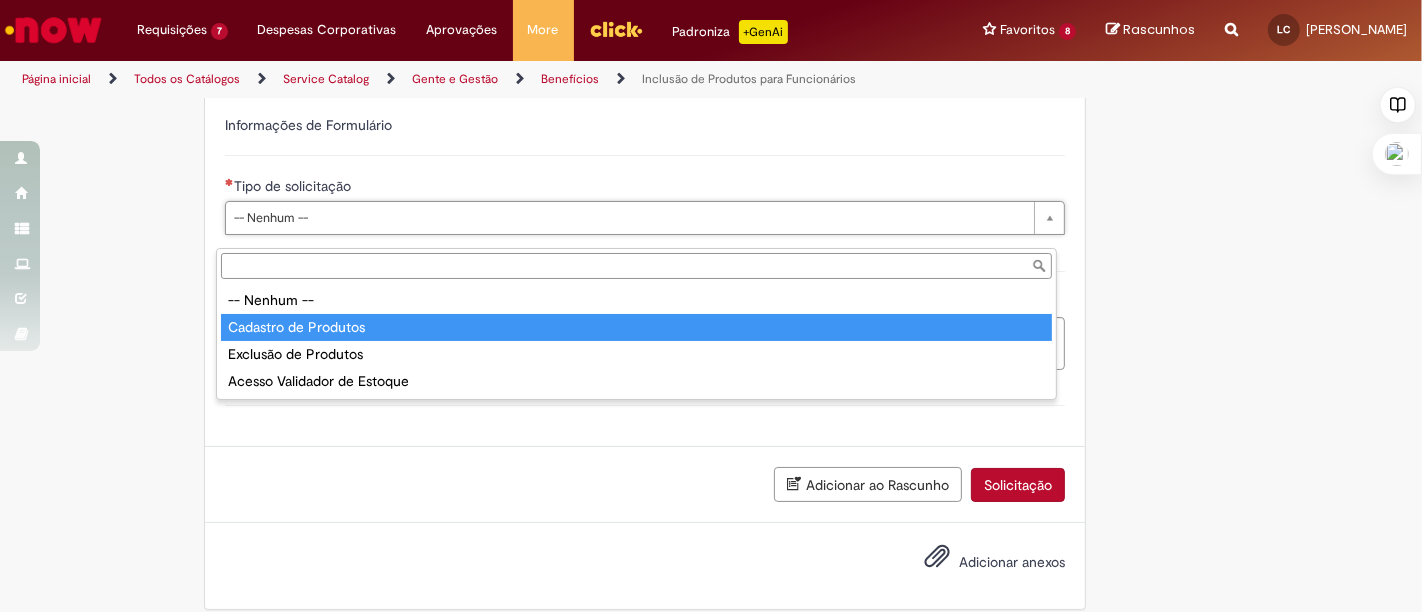type on "**********" 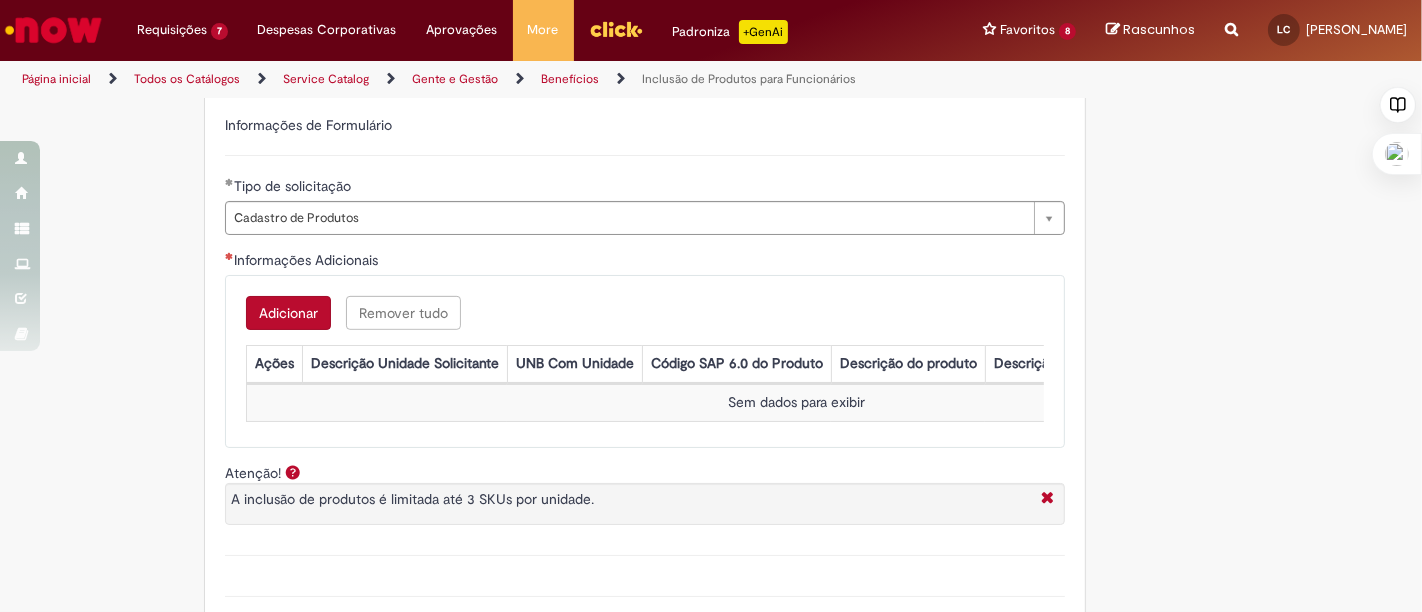 click on "**********" at bounding box center [613, 173] 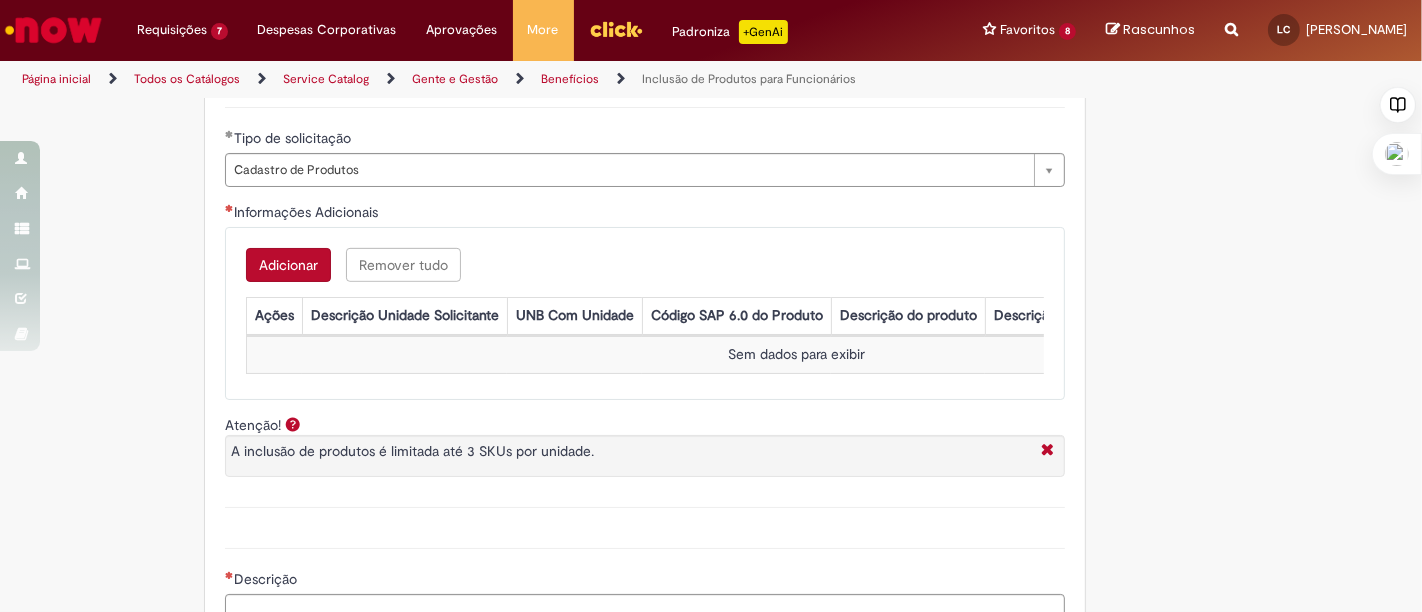 scroll, scrollTop: 800, scrollLeft: 0, axis: vertical 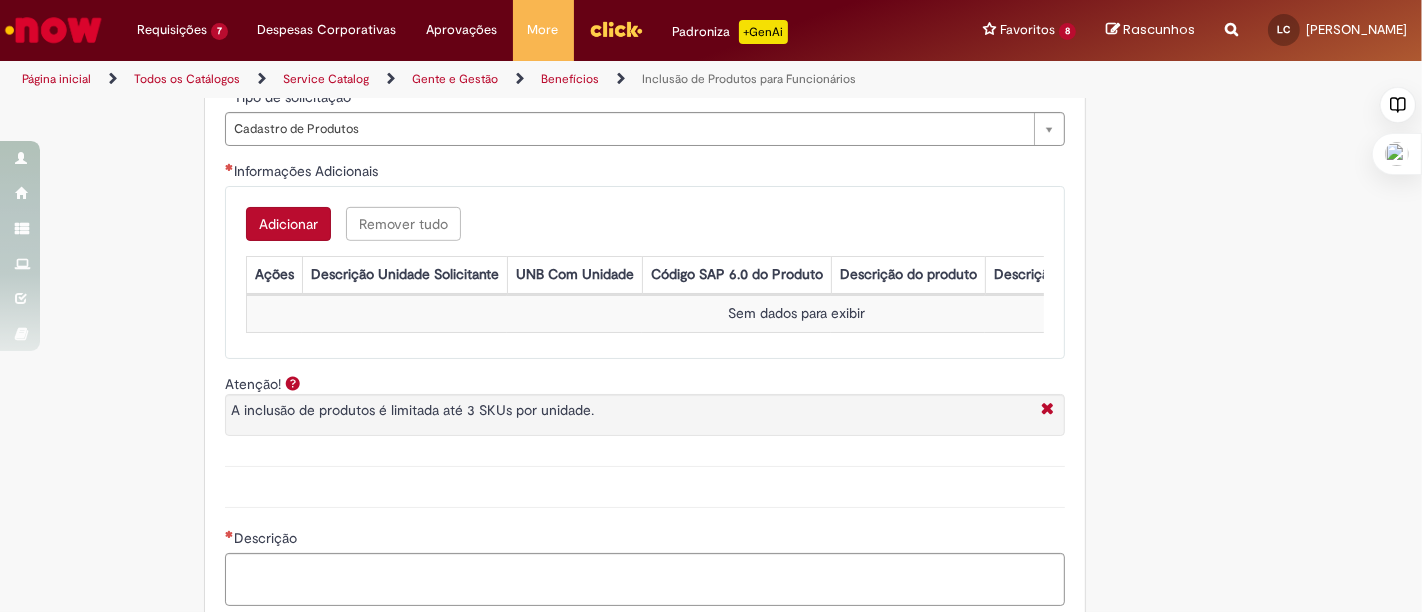 click on "Adicionar" at bounding box center [288, 224] 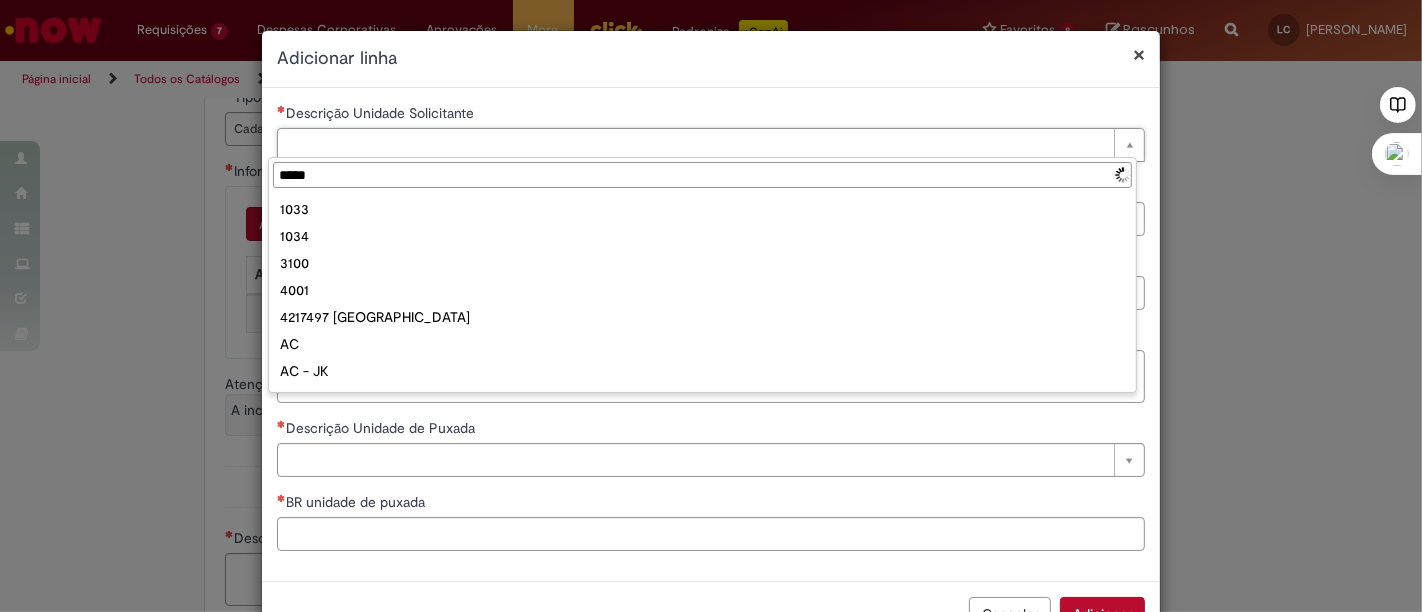 type on "******" 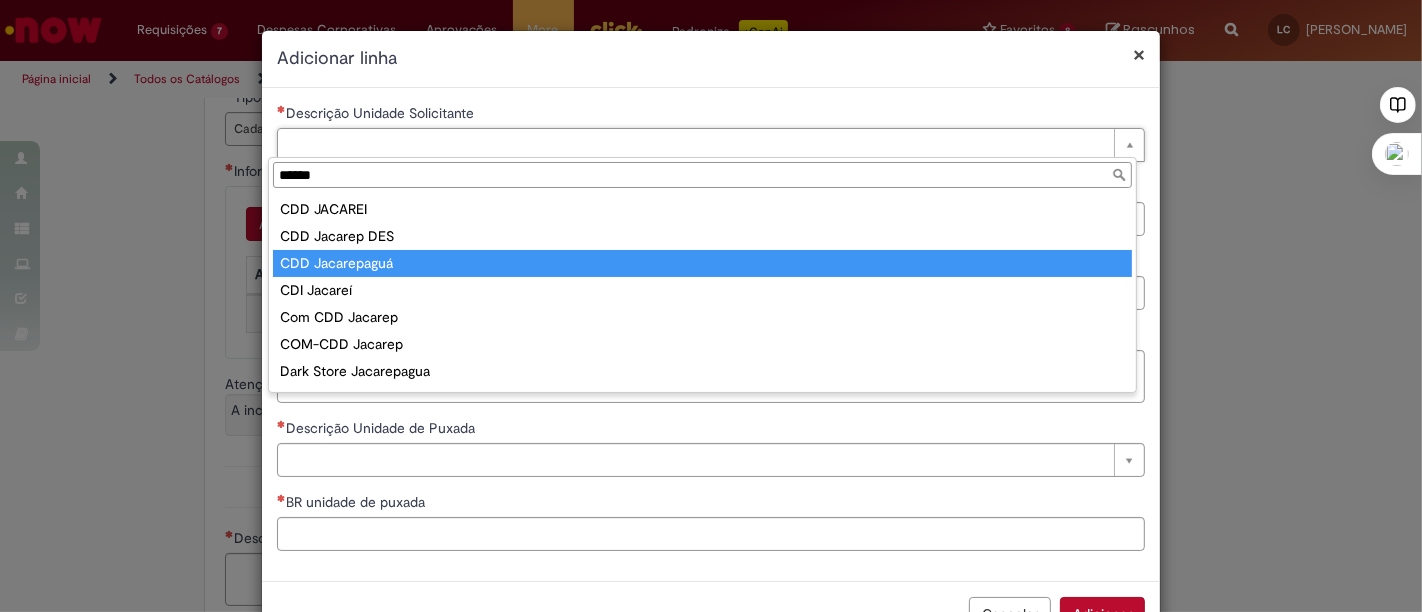 type on "**********" 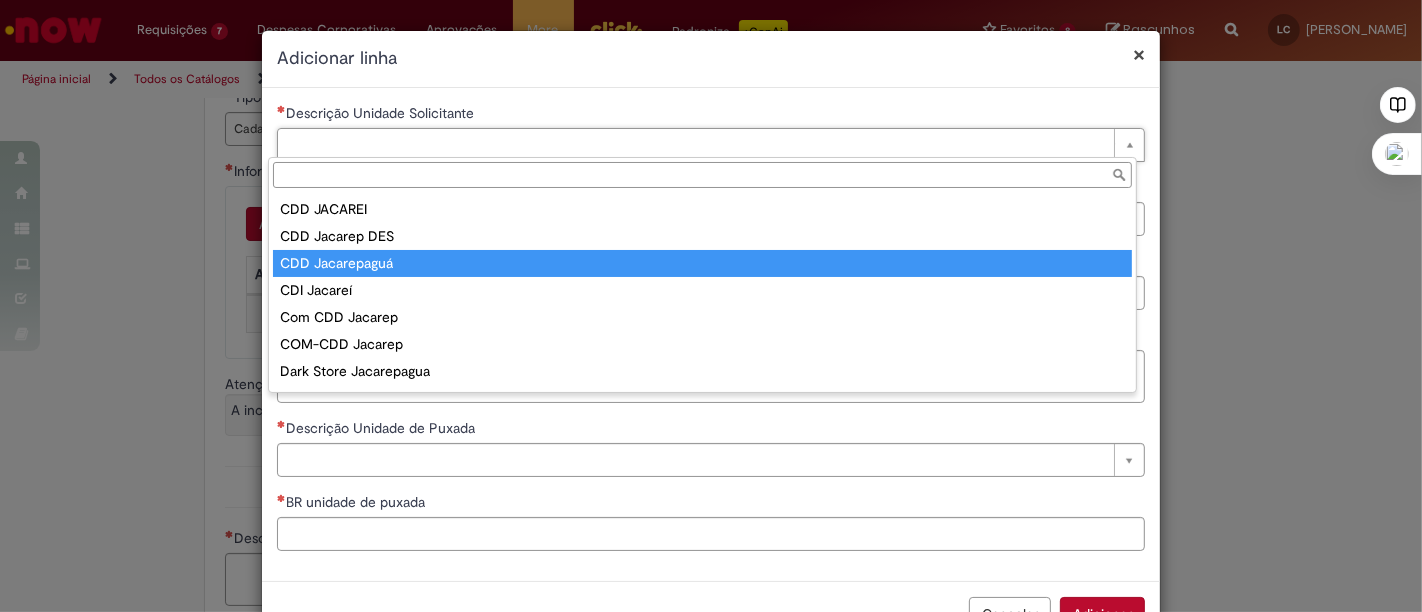 type on "****" 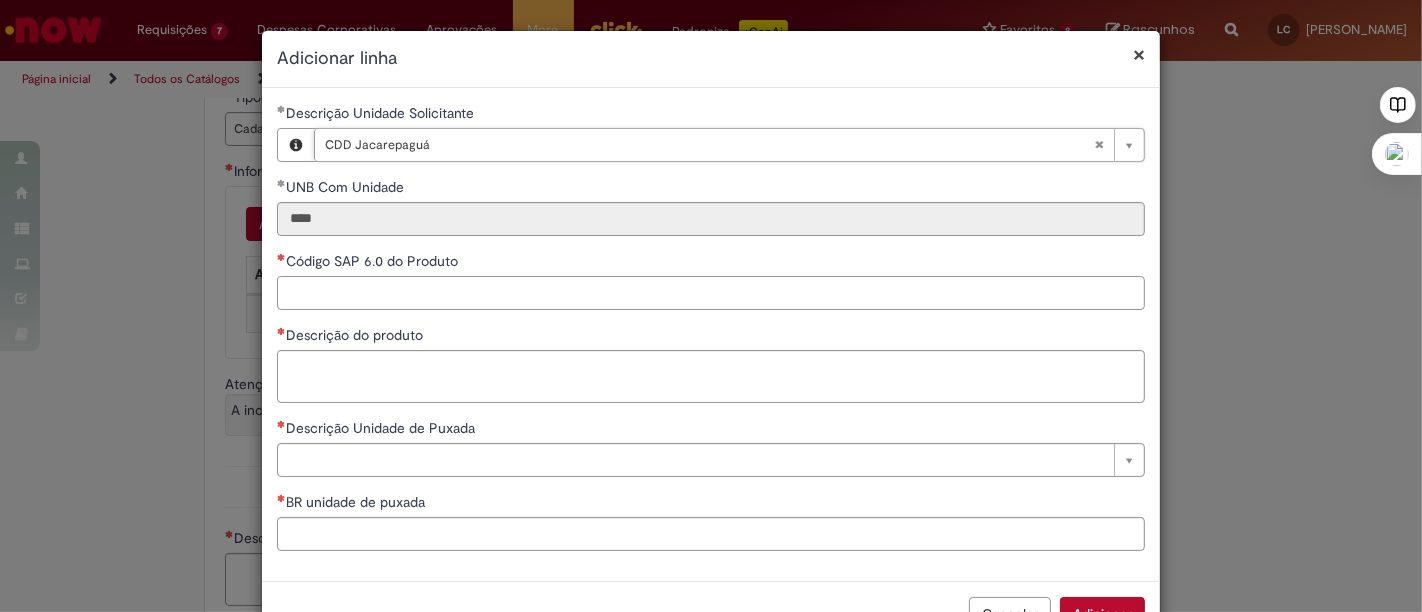 click on "Código SAP 6.0 do Produto" at bounding box center [711, 293] 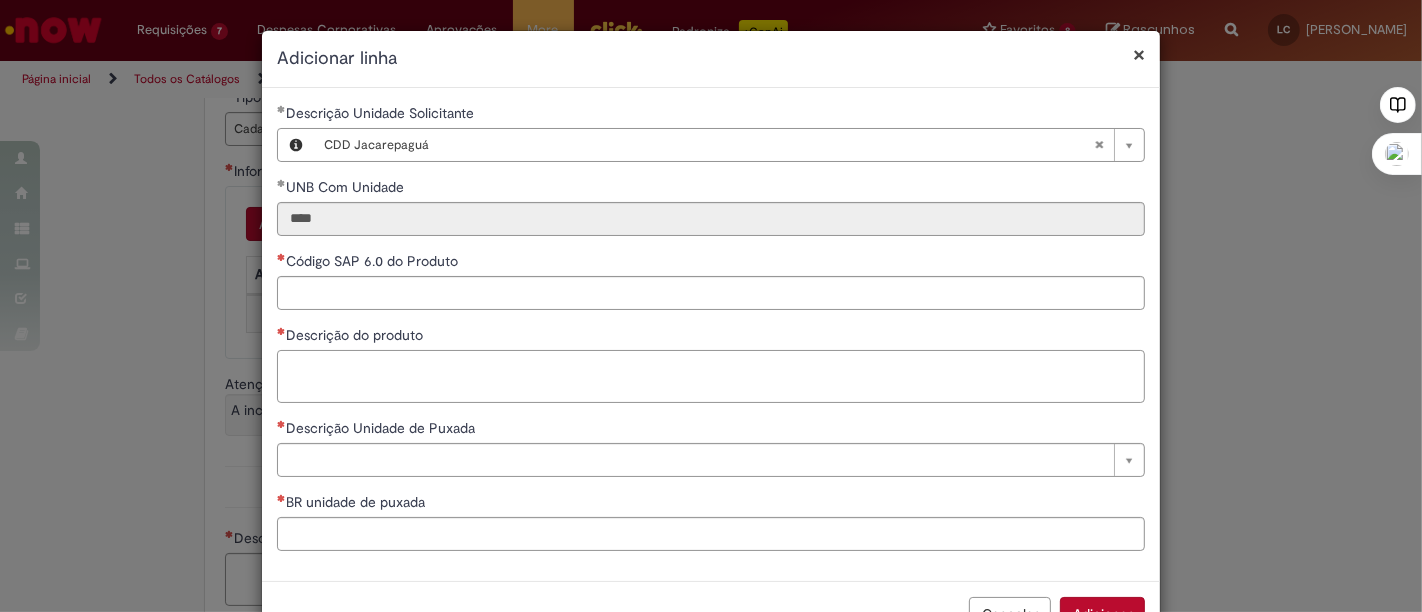 click on "Descrição do produto" at bounding box center [711, 376] 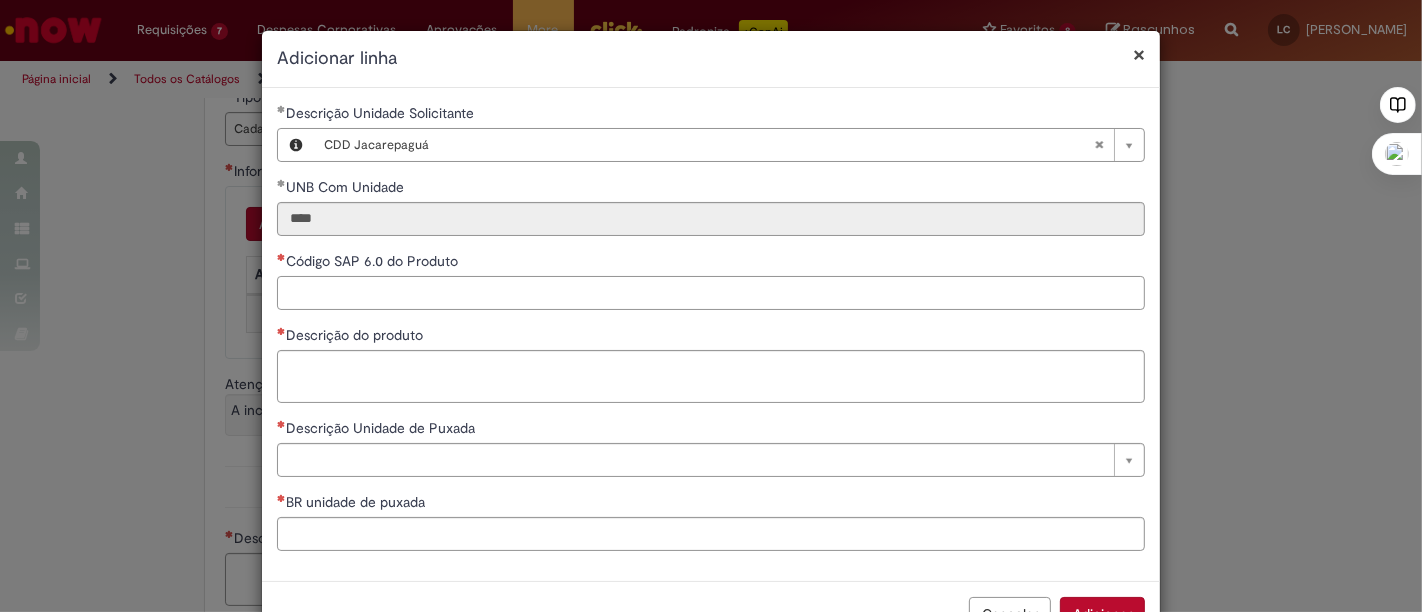 click on "Código SAP 6.0 do Produto" at bounding box center [711, 293] 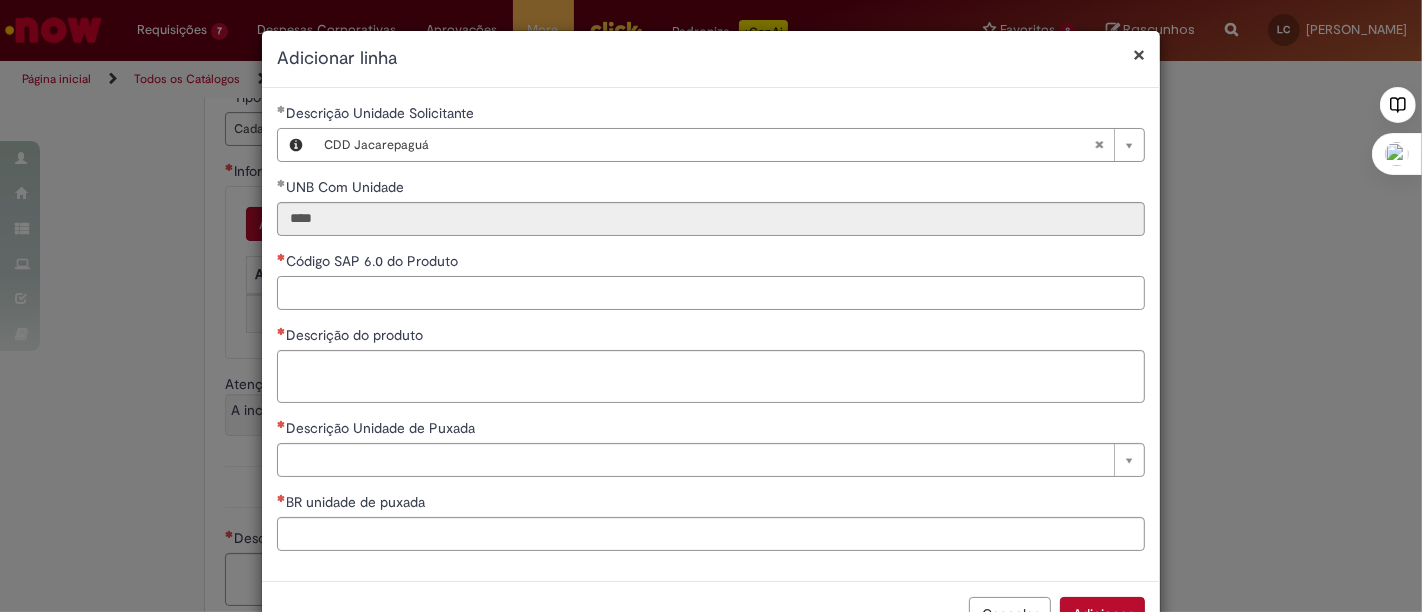 paste on "*****" 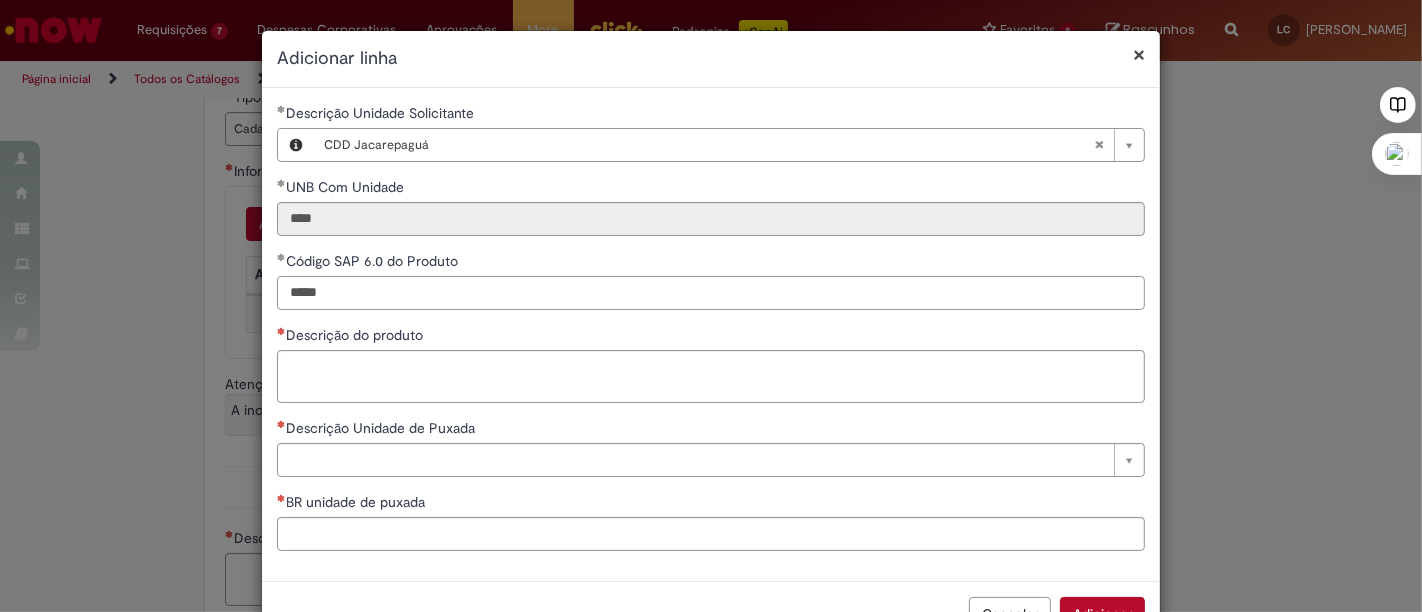 type on "*****" 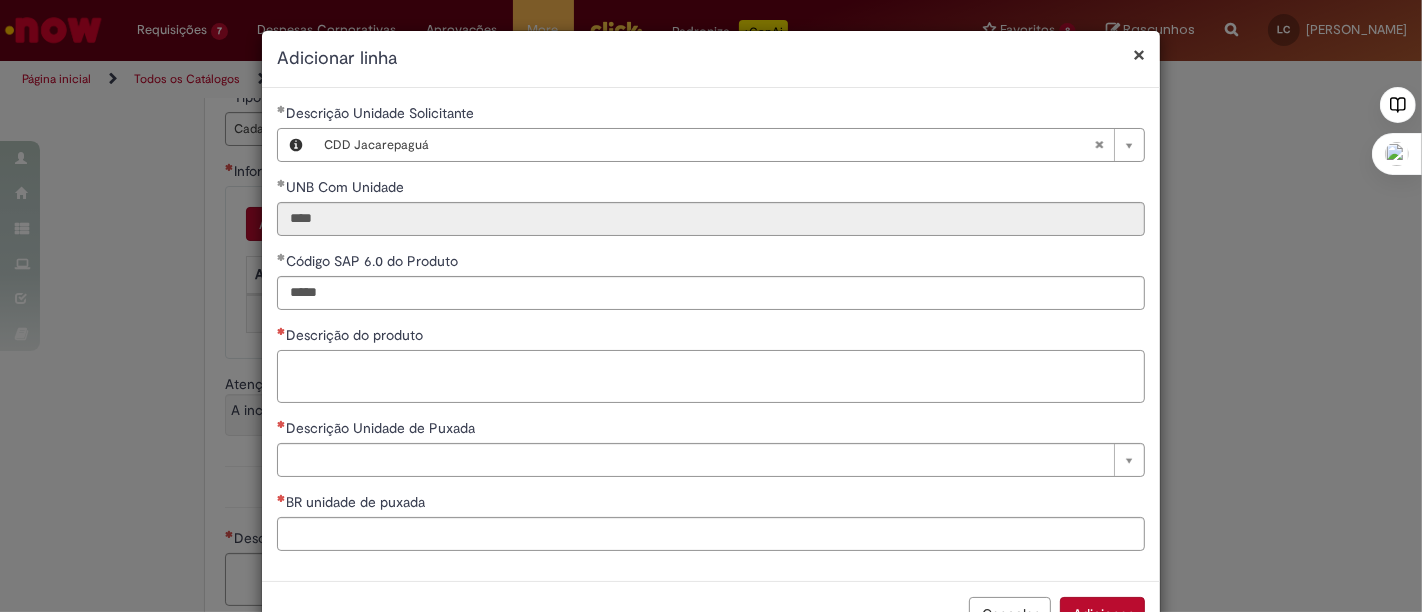 paste on "**********" 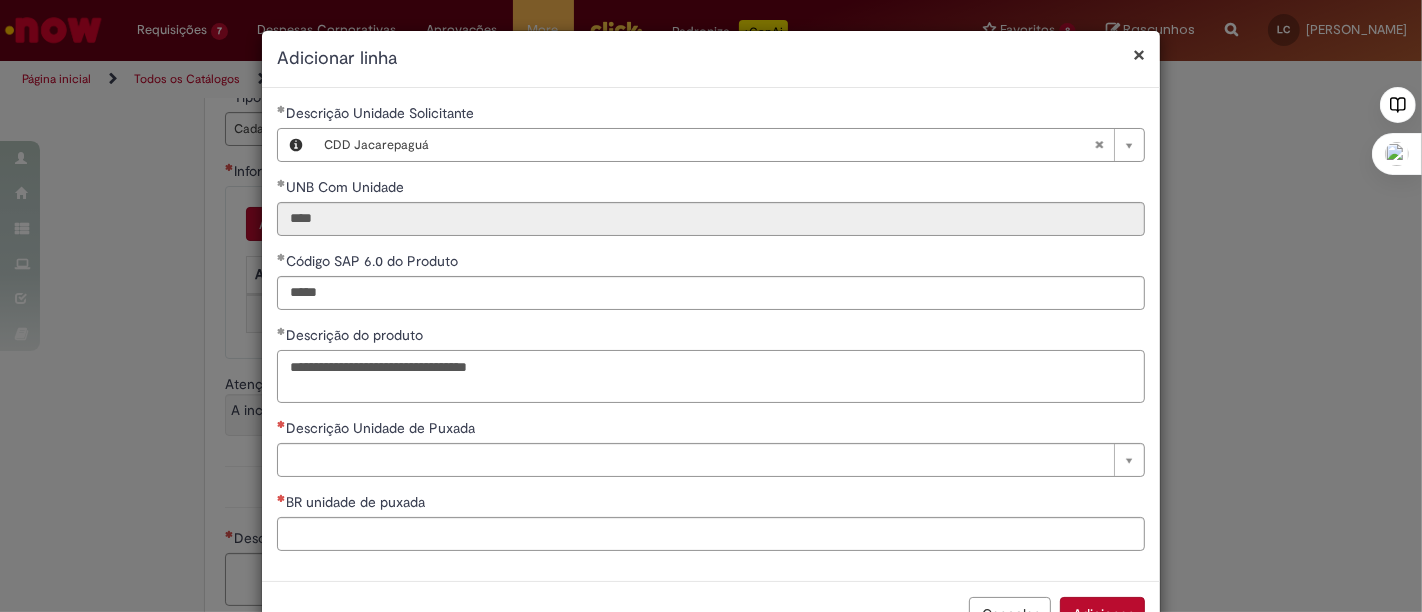 type on "**********" 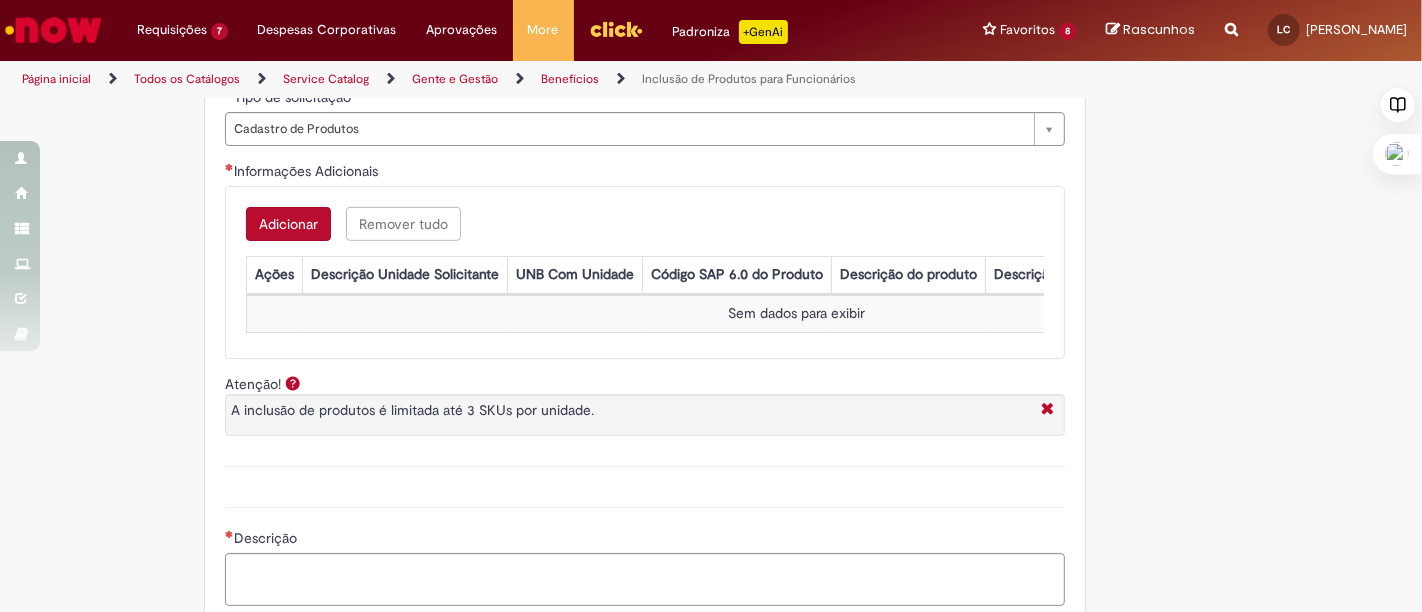 click on "Adicionar" at bounding box center (288, 224) 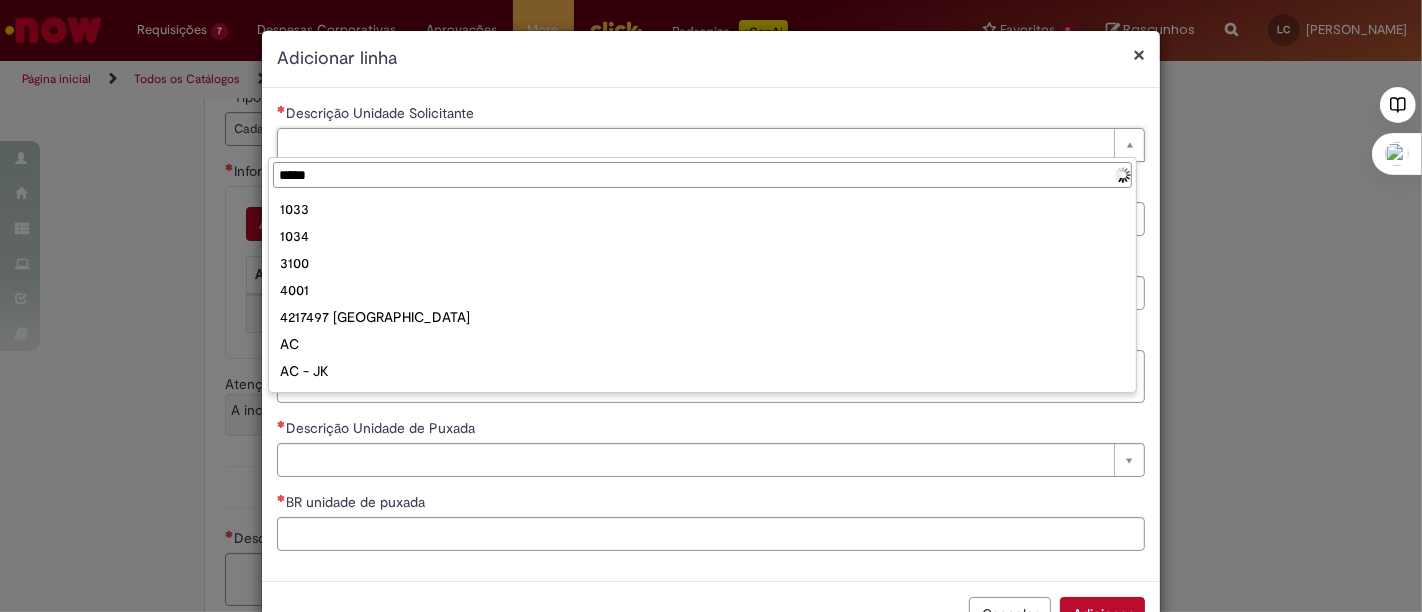 type on "******" 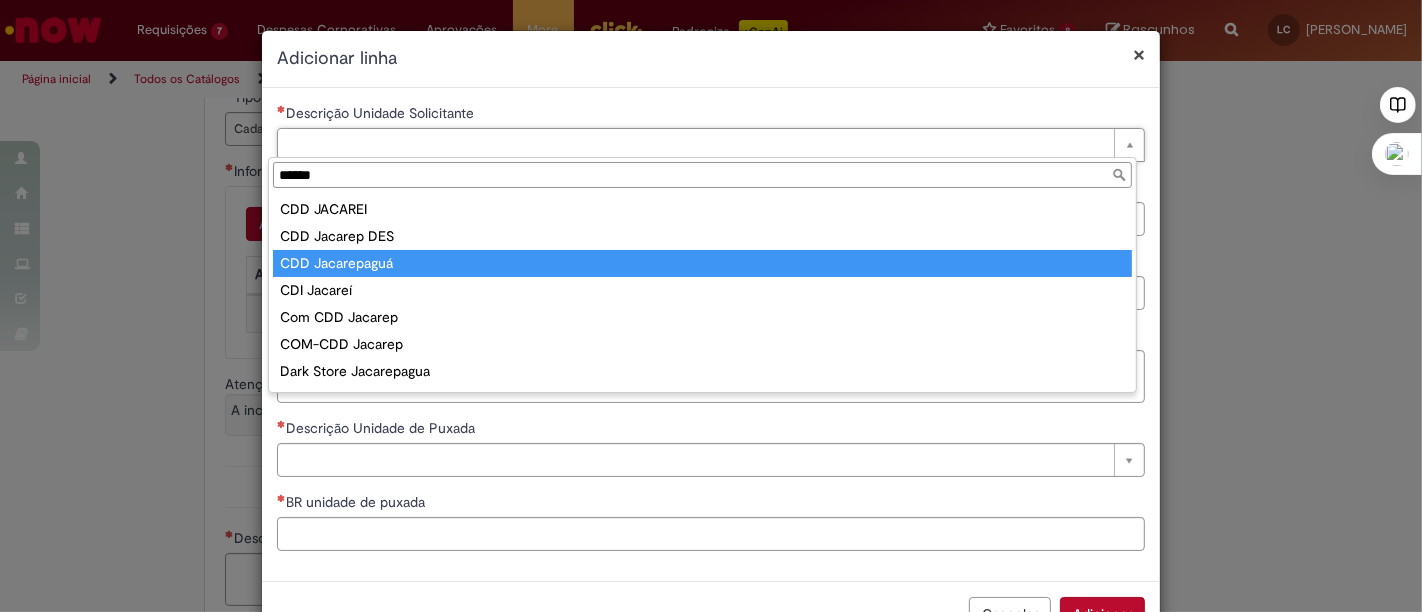 type on "**********" 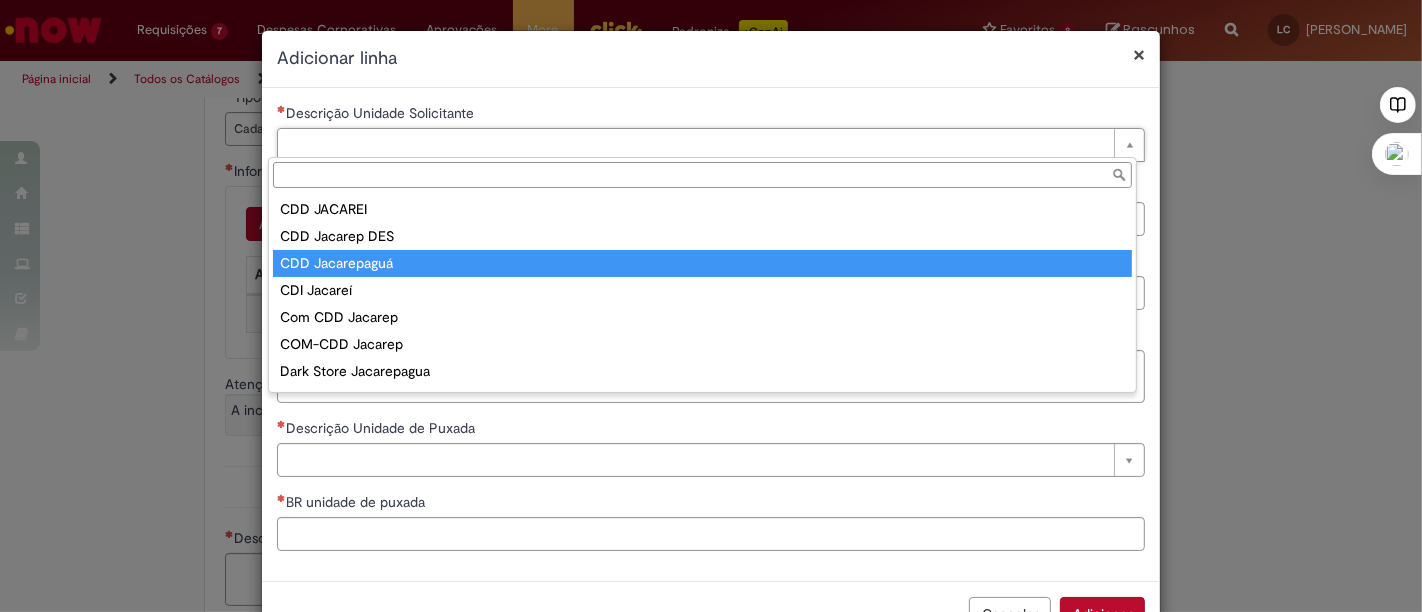 type on "****" 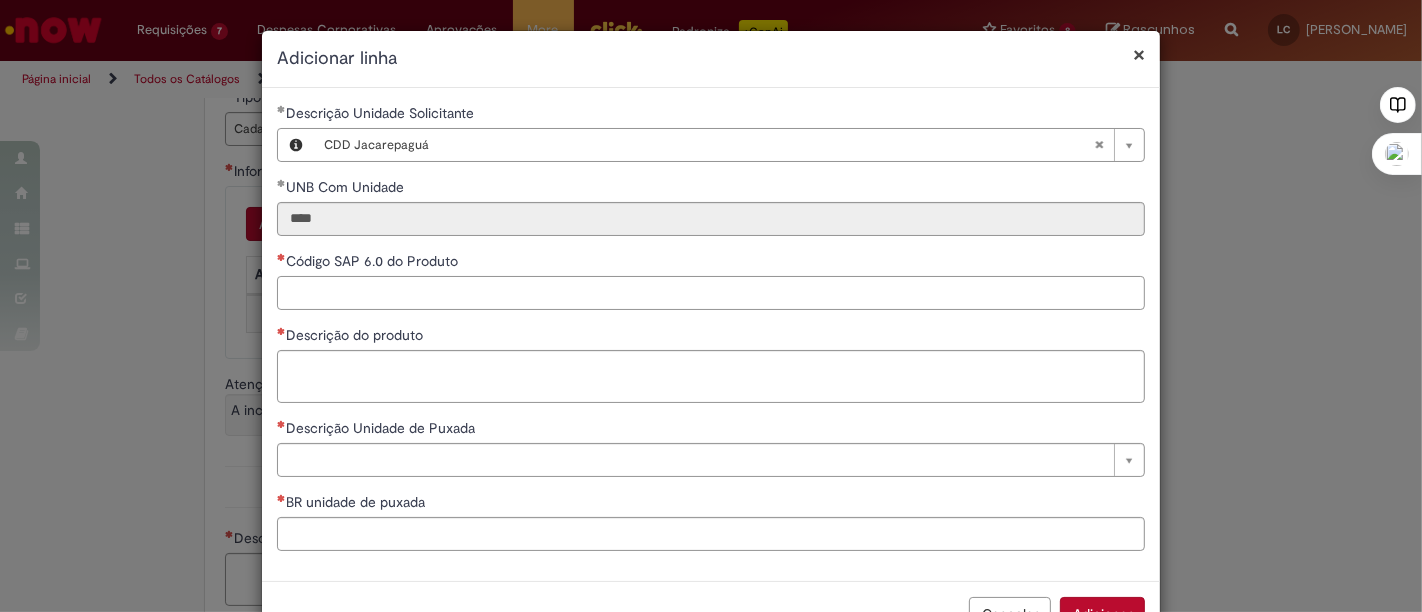 click on "Código SAP 6.0 do Produto" at bounding box center (711, 293) 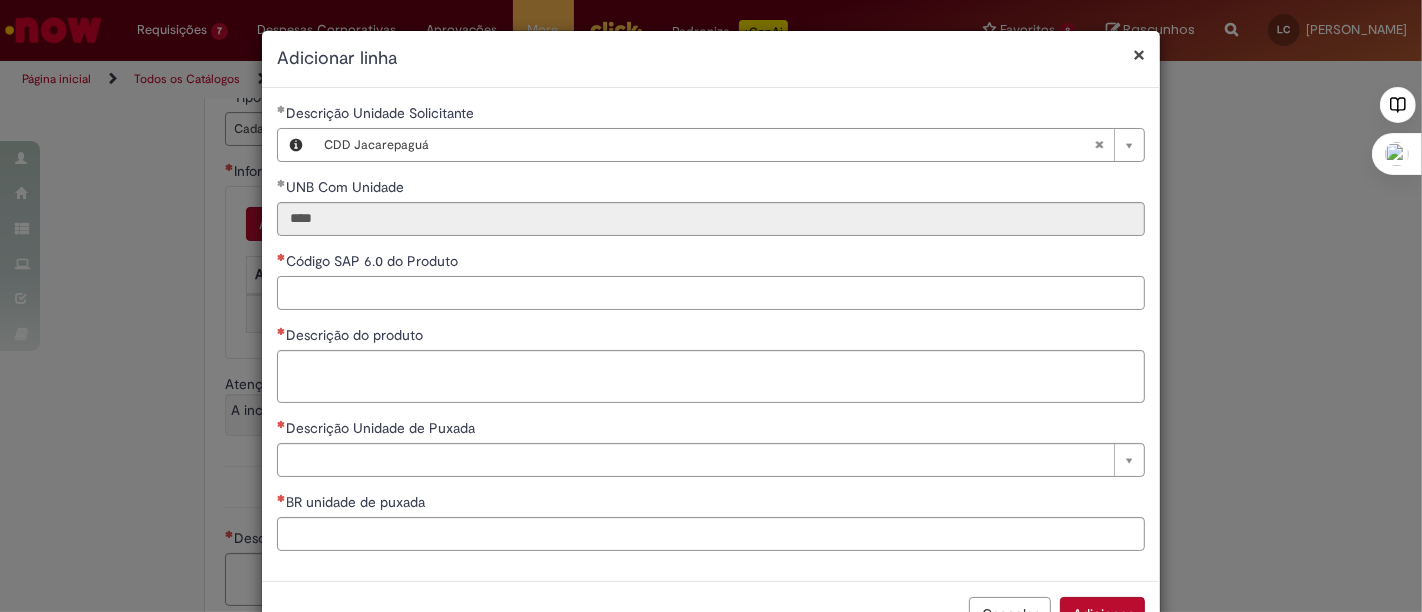 type on "*" 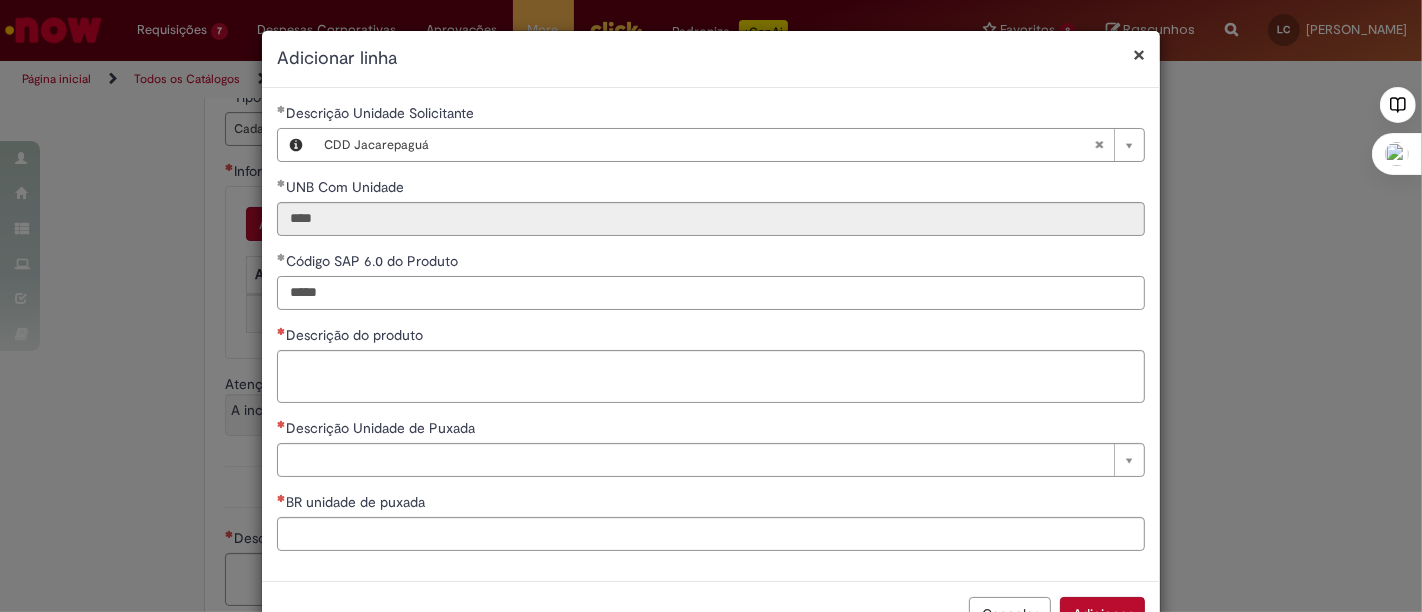 type on "*****" 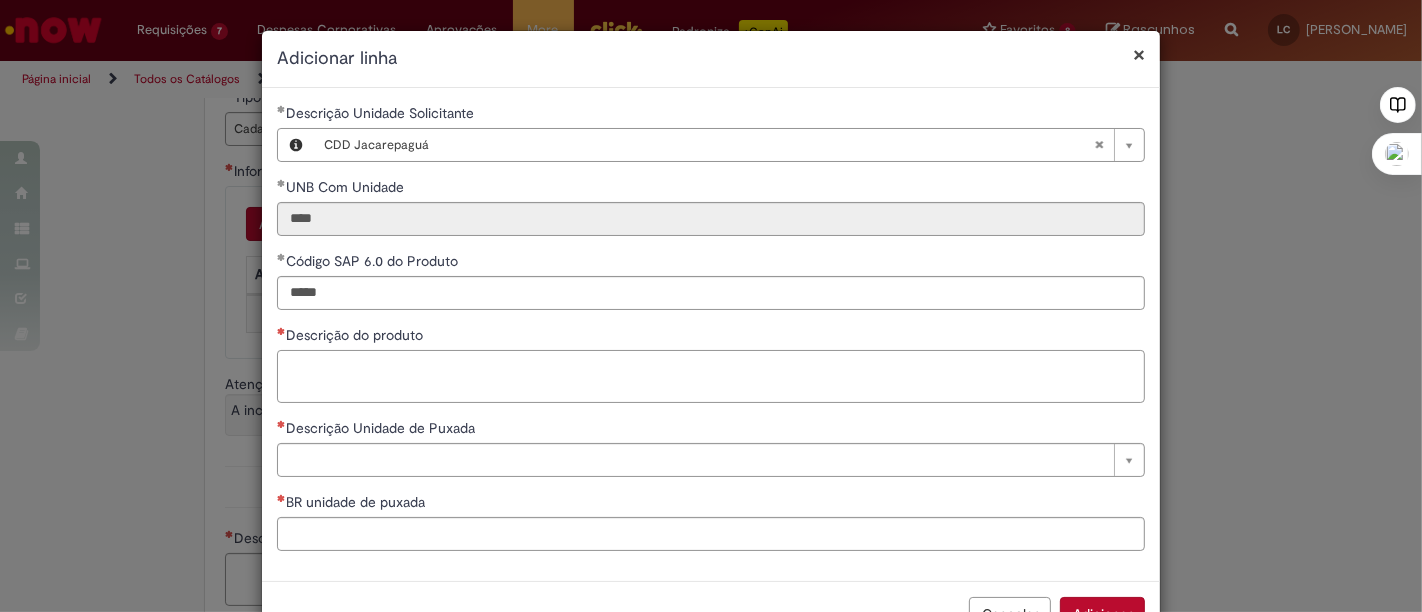 paste on "**********" 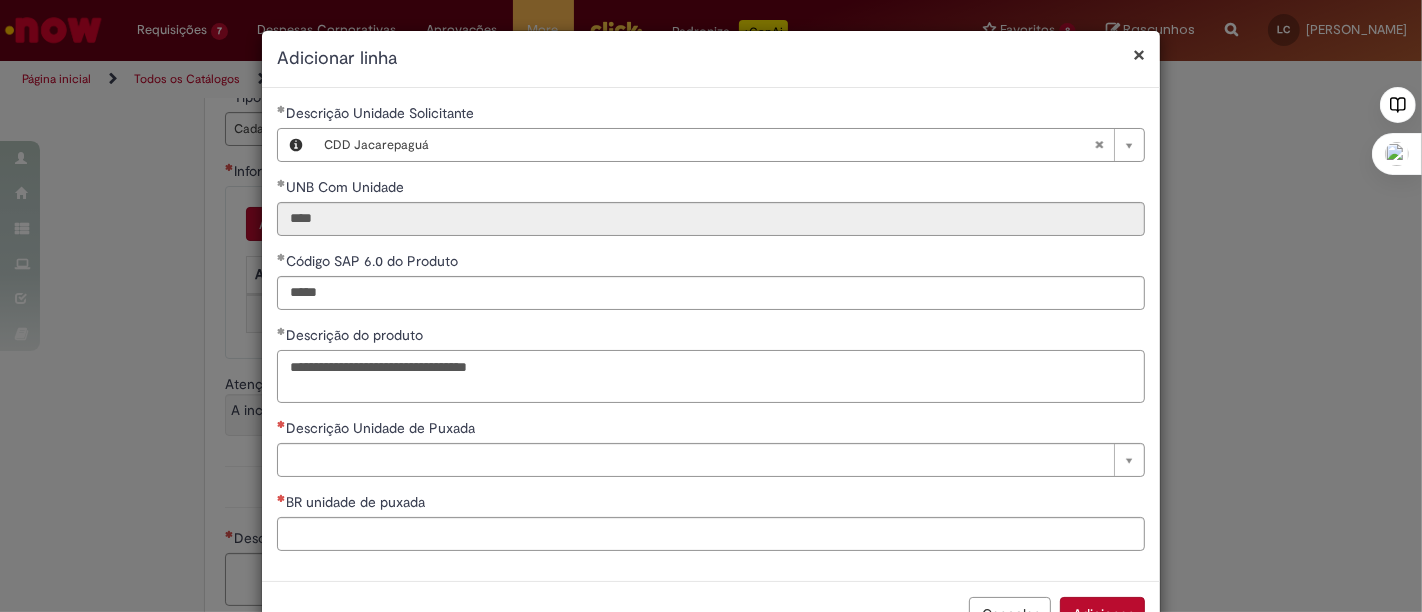 type on "**********" 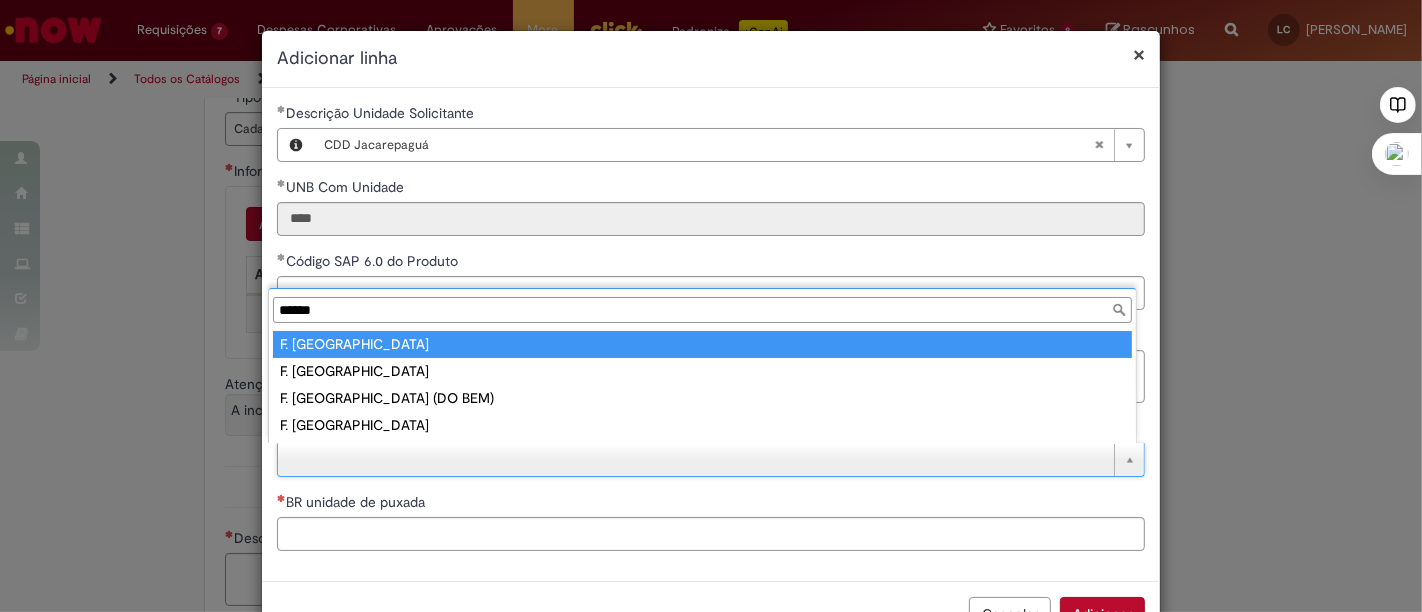 type on "******" 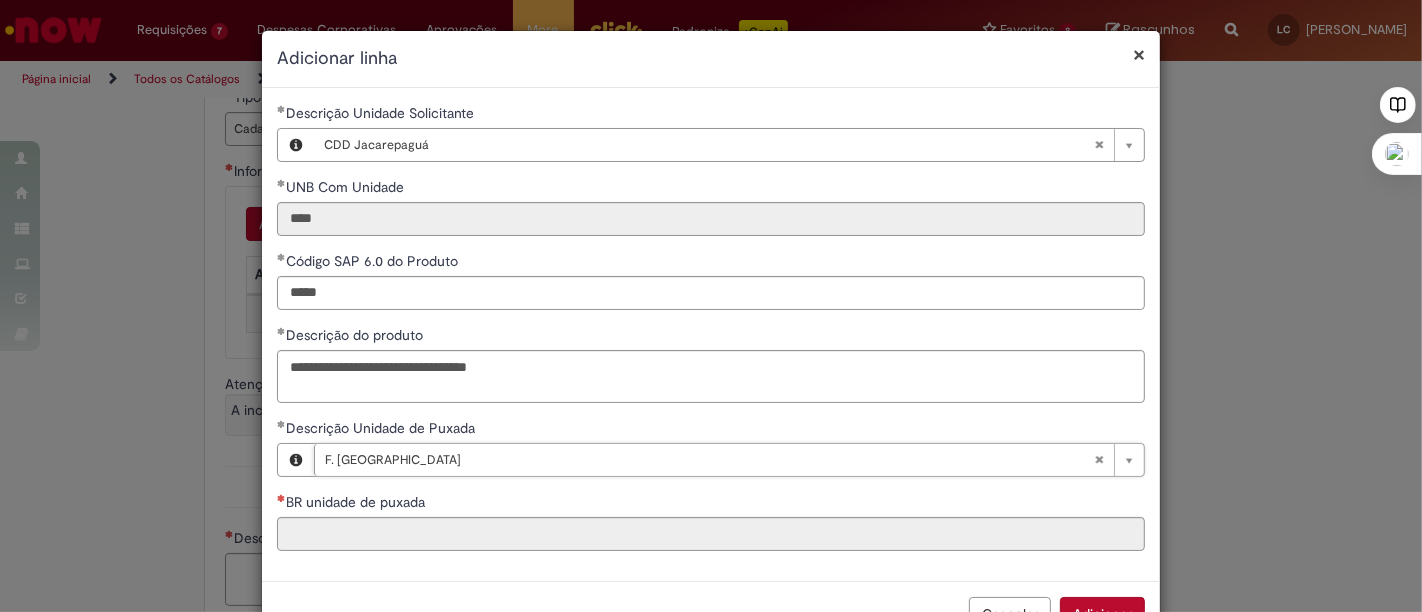 type on "****" 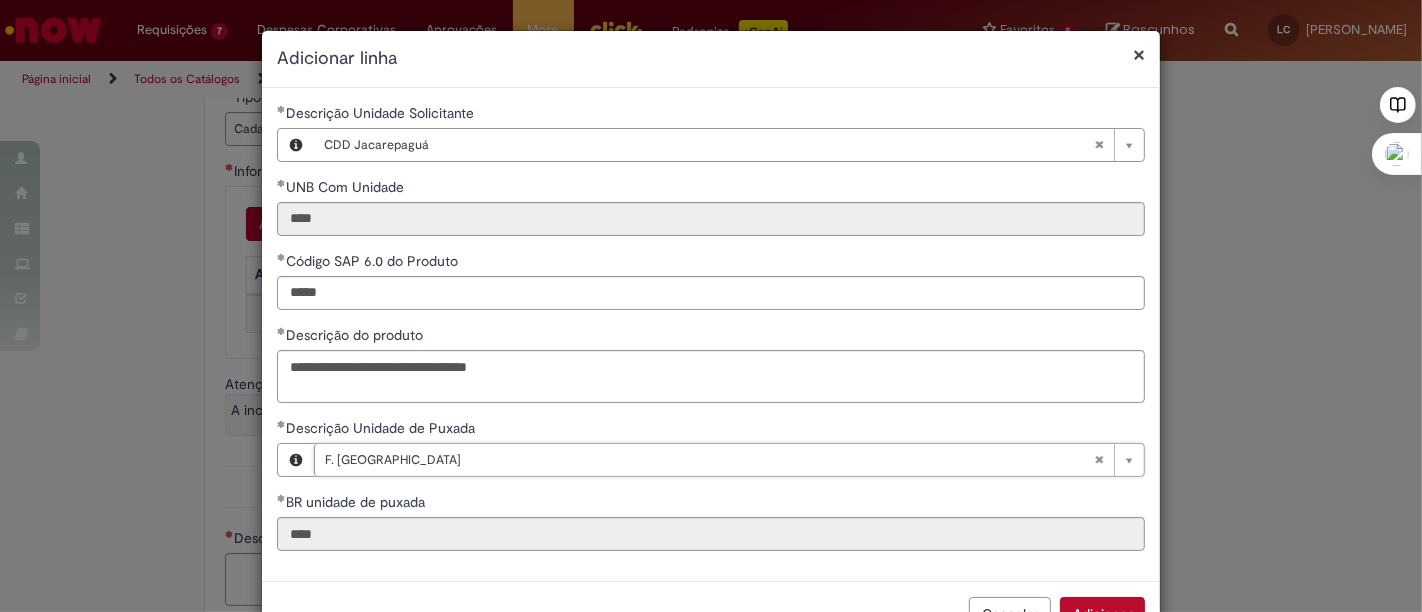 type 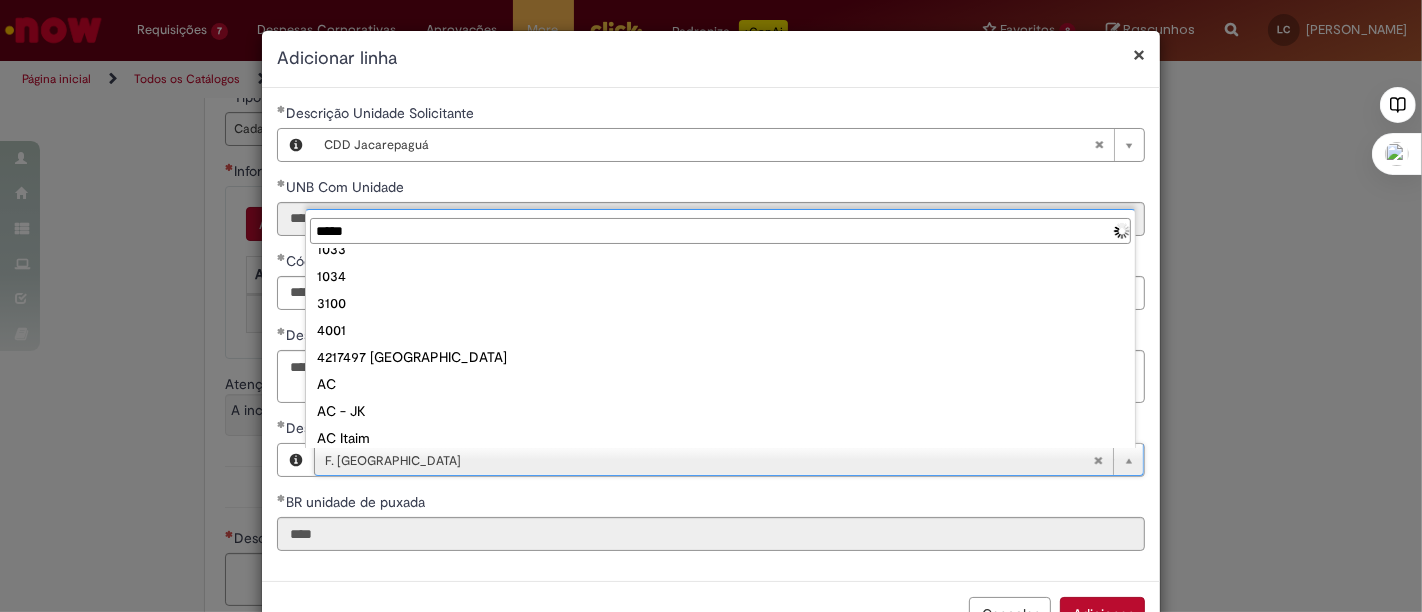 scroll, scrollTop: 0, scrollLeft: 0, axis: both 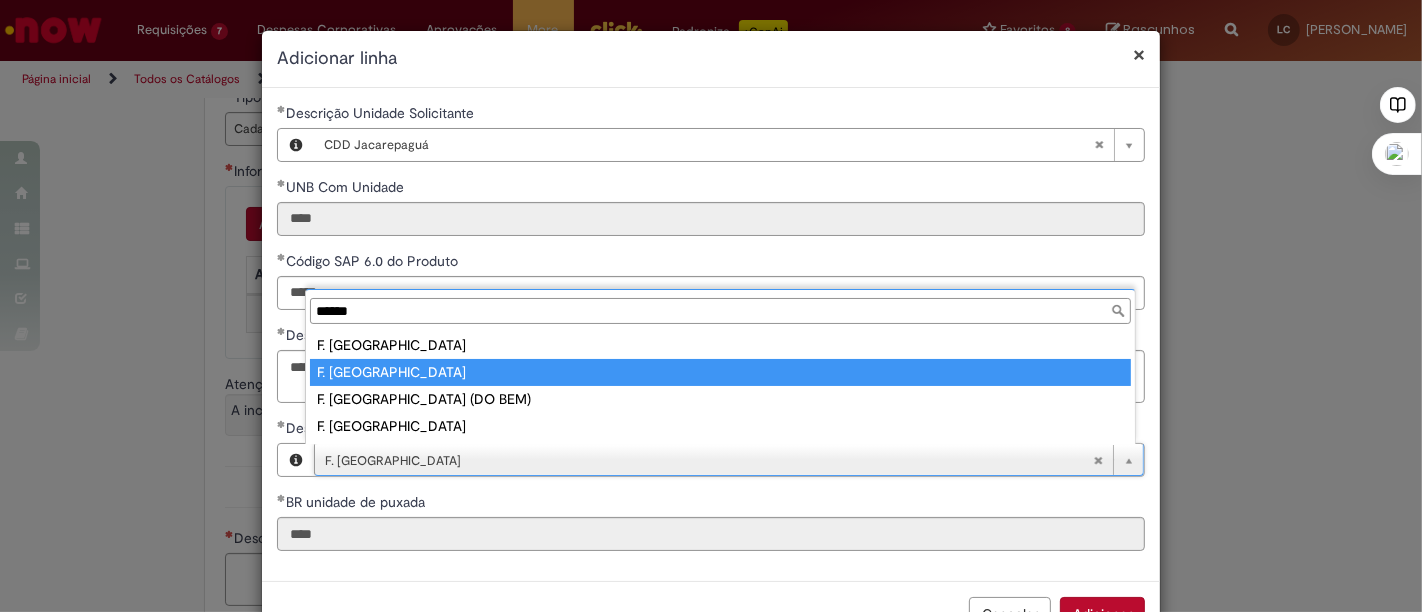 type on "******" 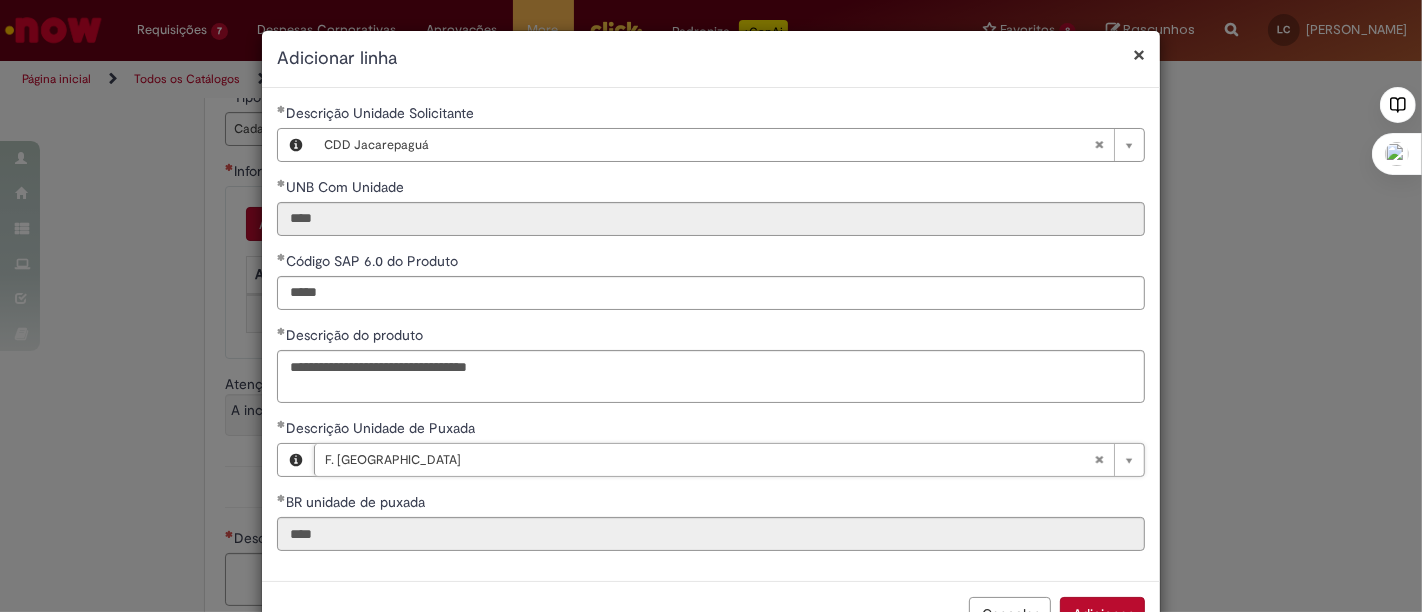 scroll, scrollTop: 0, scrollLeft: 31, axis: horizontal 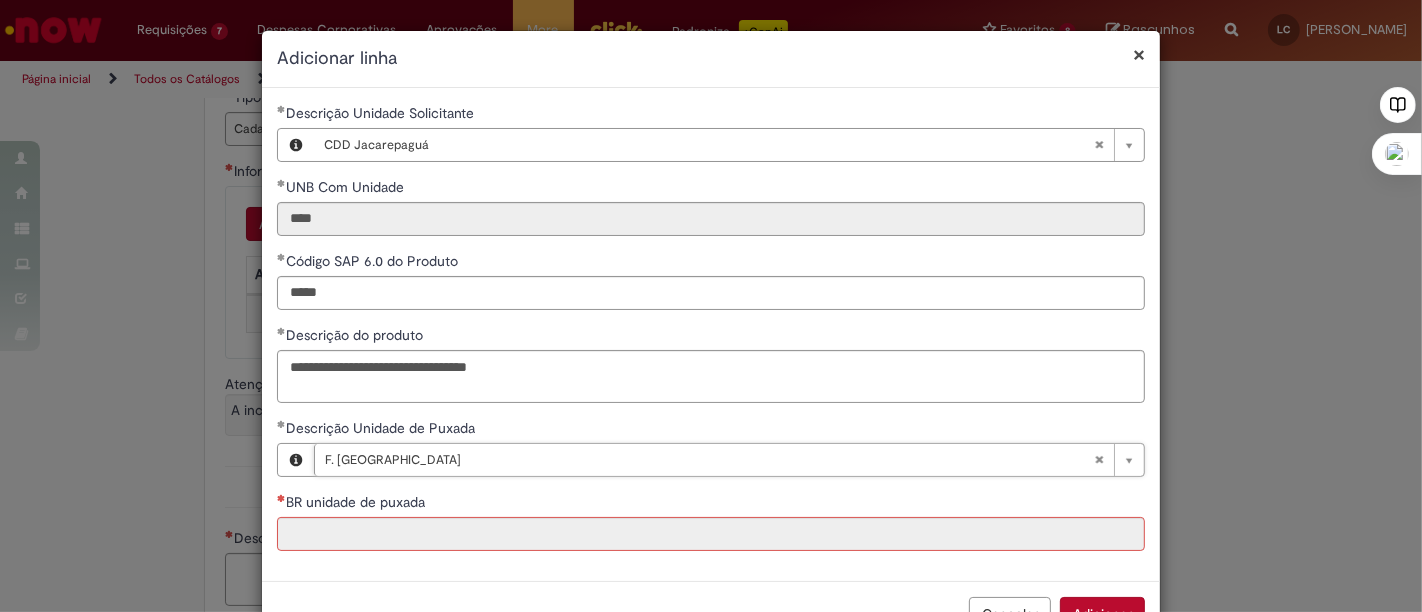type 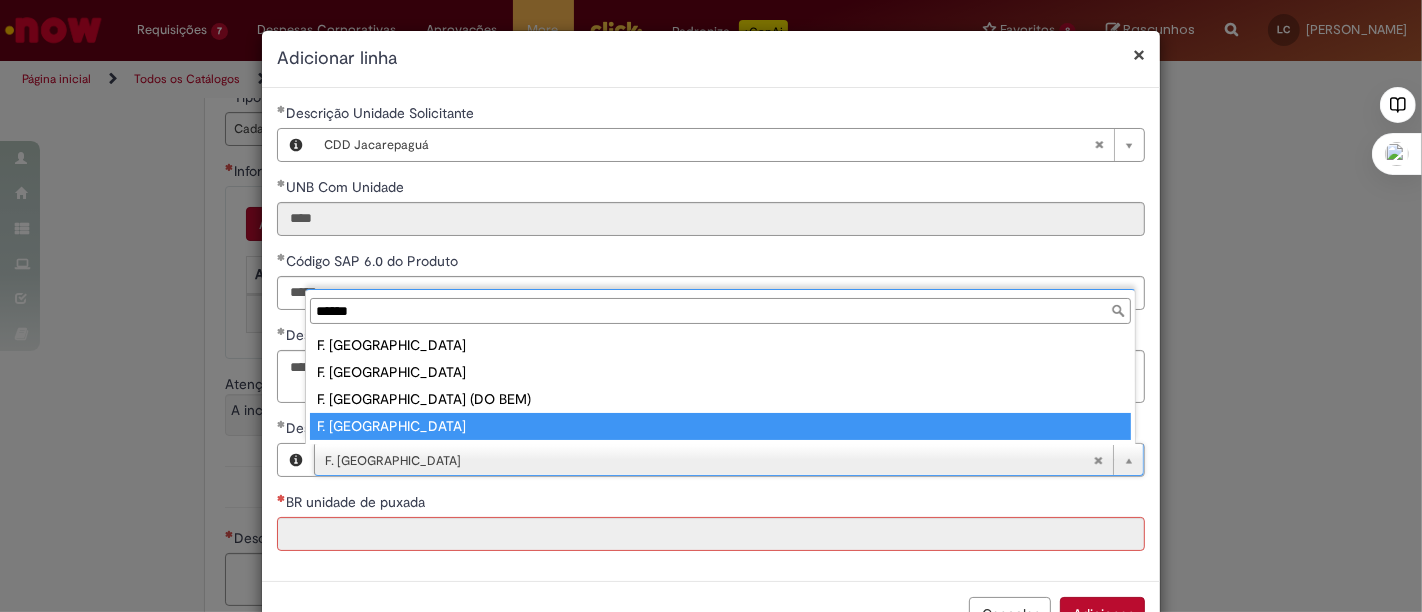 type on "******" 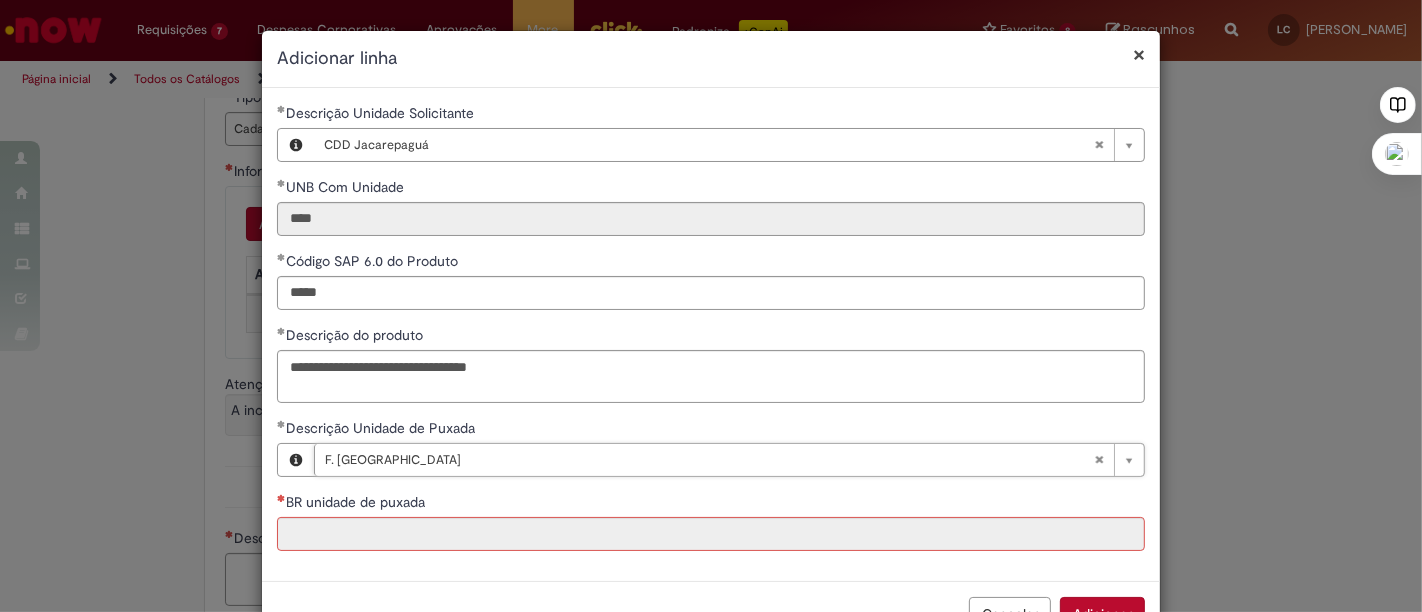 scroll, scrollTop: 0, scrollLeft: 82, axis: horizontal 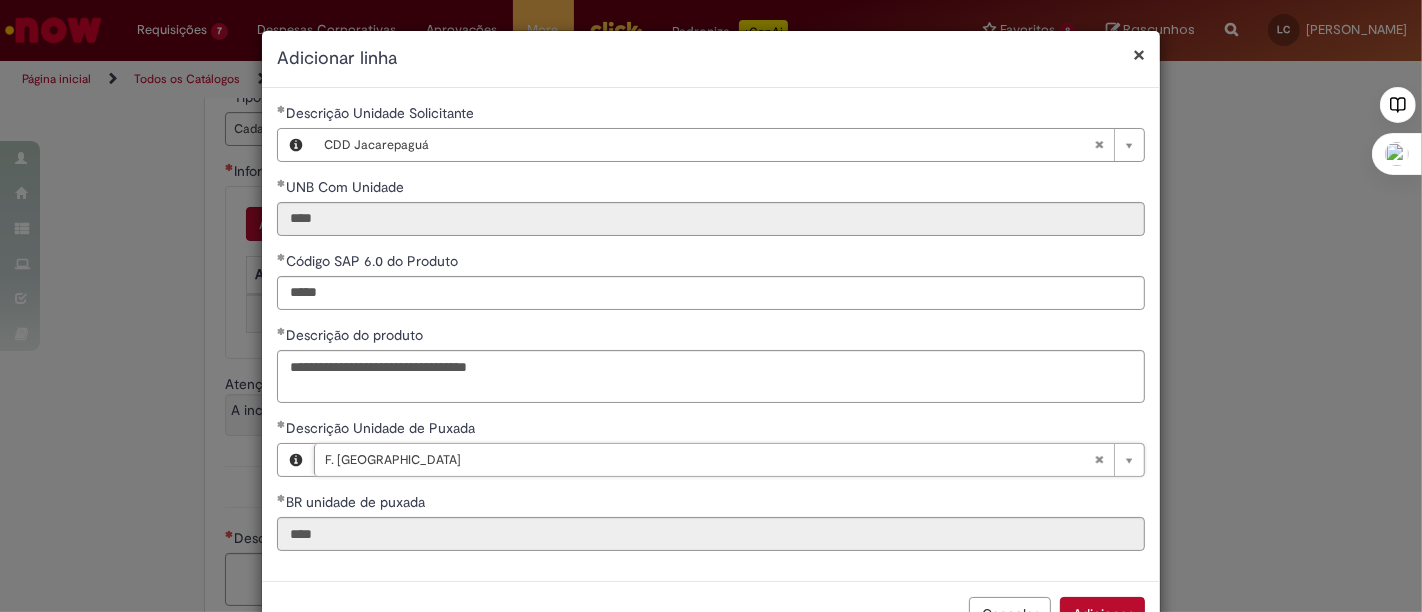 click on "**********" at bounding box center [711, 334] 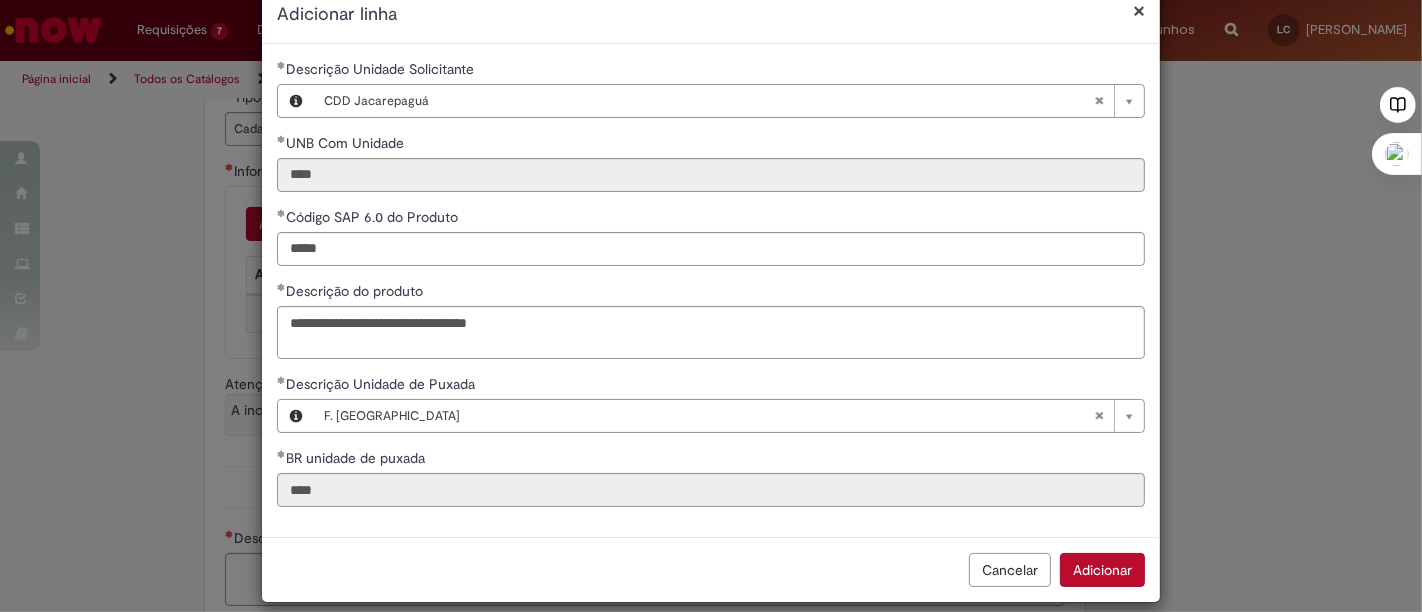 scroll, scrollTop: 64, scrollLeft: 0, axis: vertical 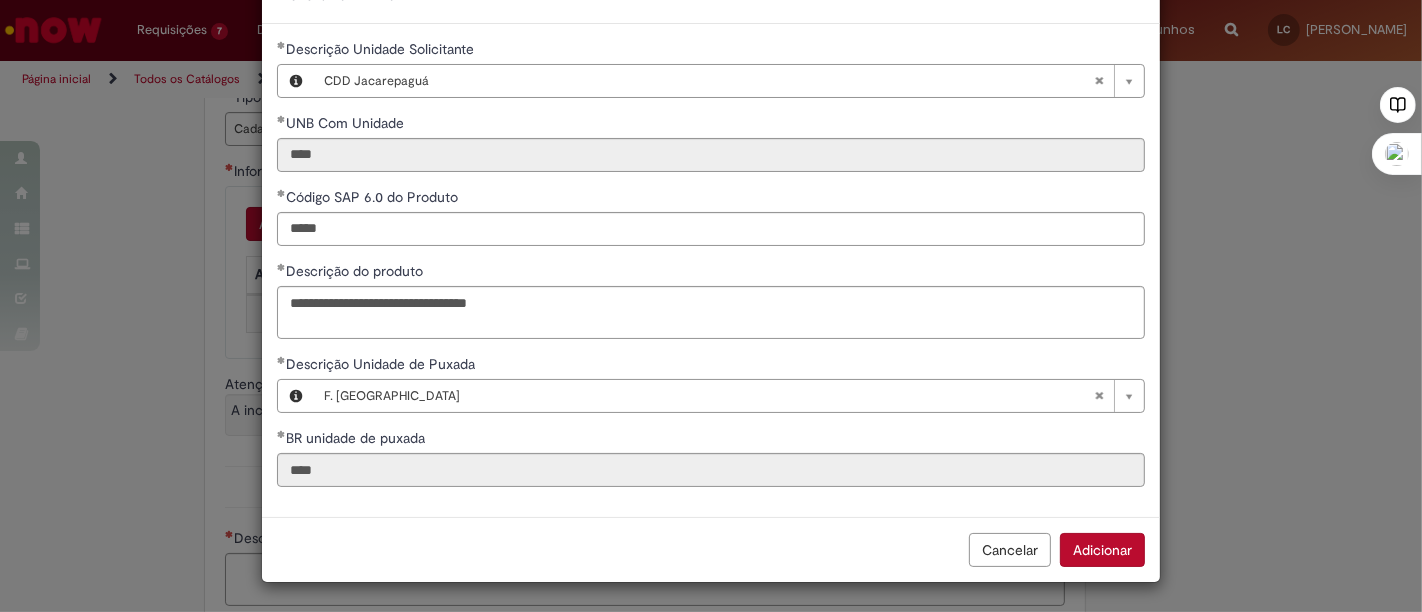 click on "Adicionar" at bounding box center [1102, 550] 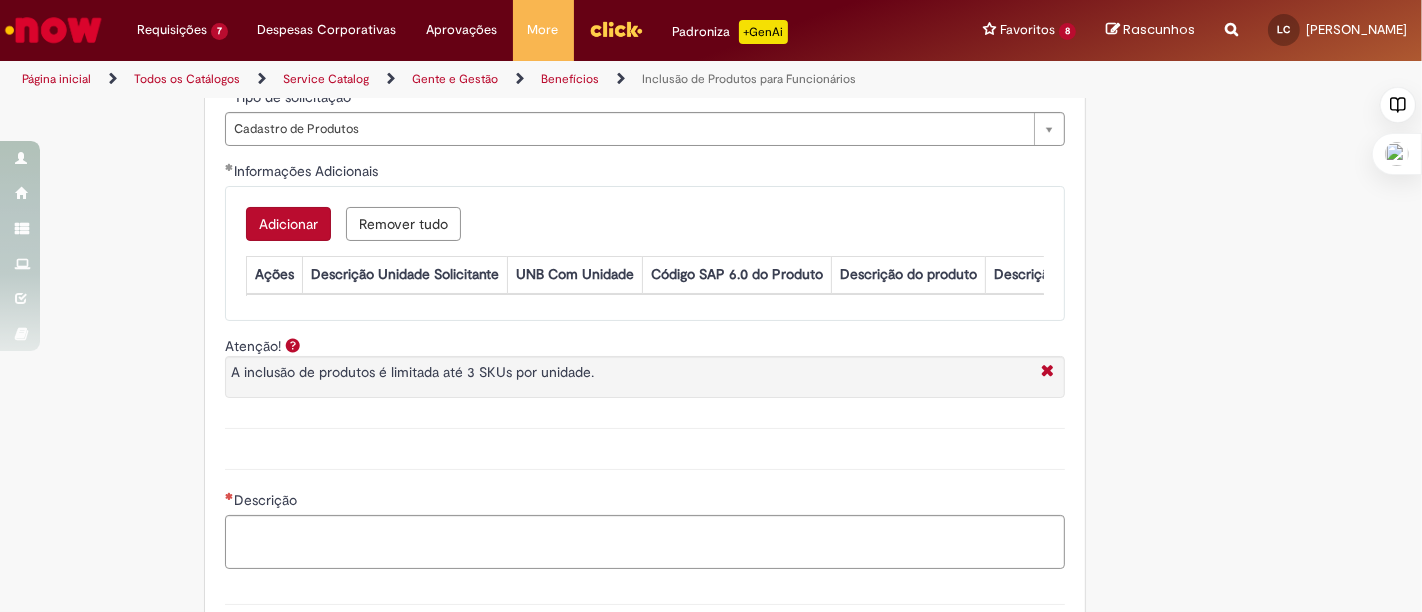 scroll, scrollTop: 62, scrollLeft: 0, axis: vertical 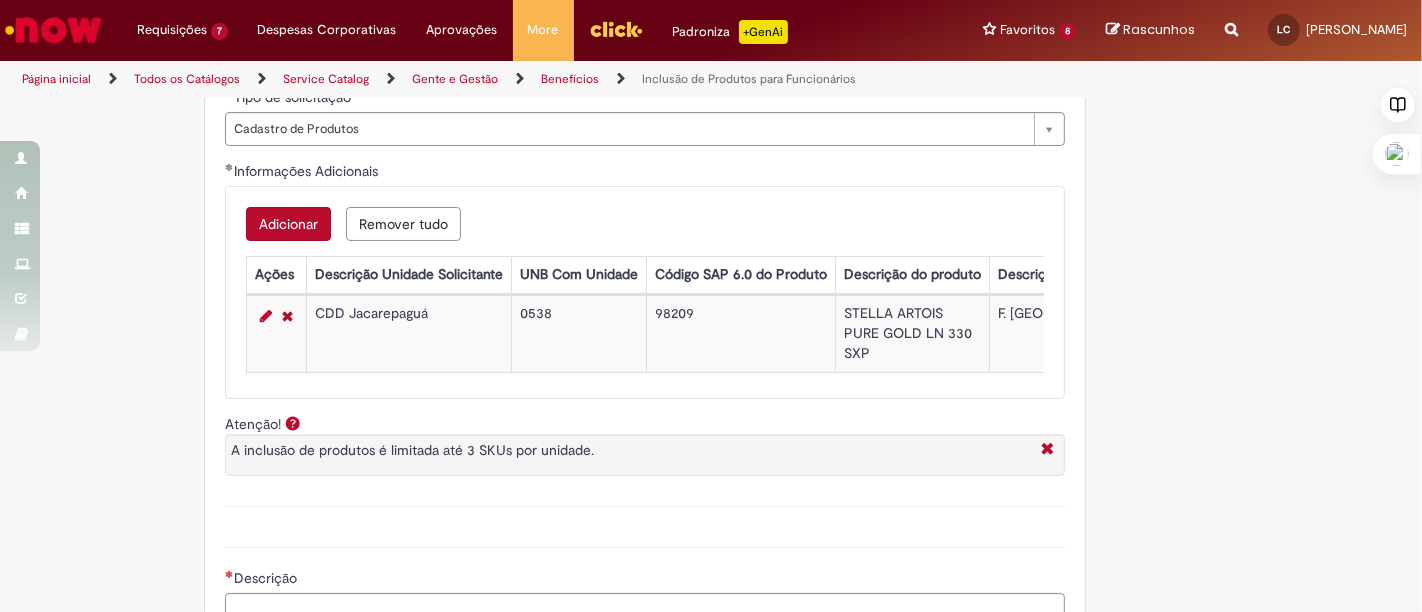 click on "Adicionar" at bounding box center (288, 224) 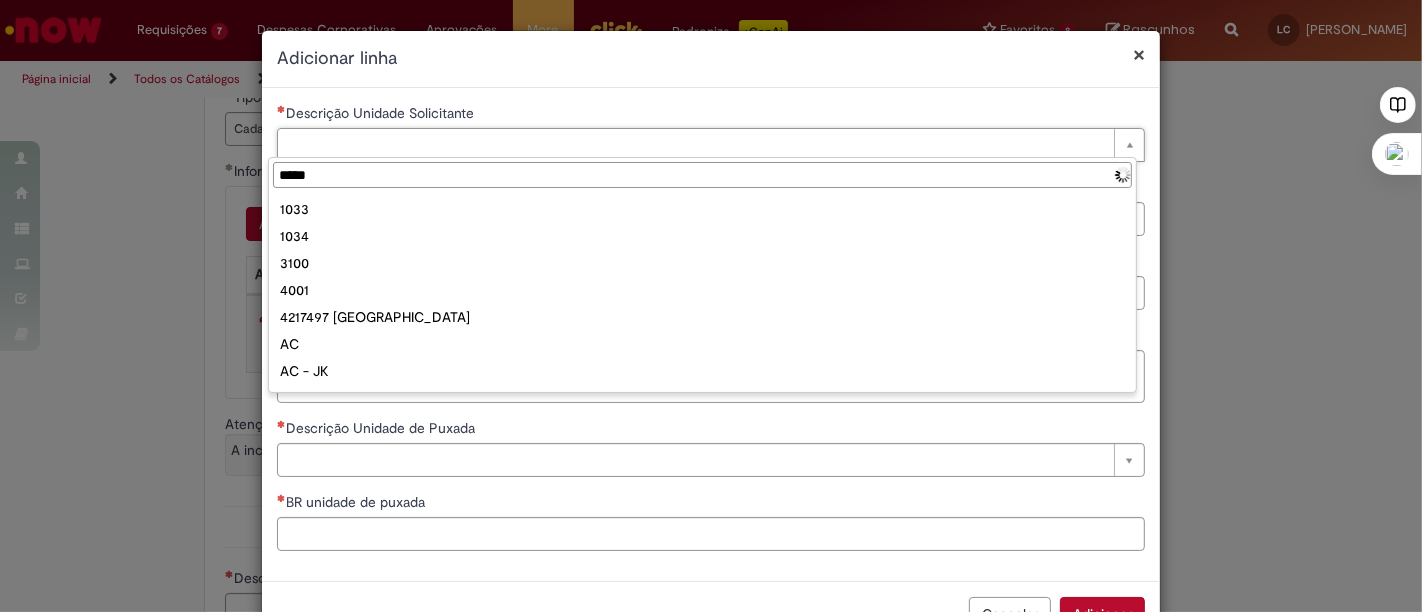 type on "******" 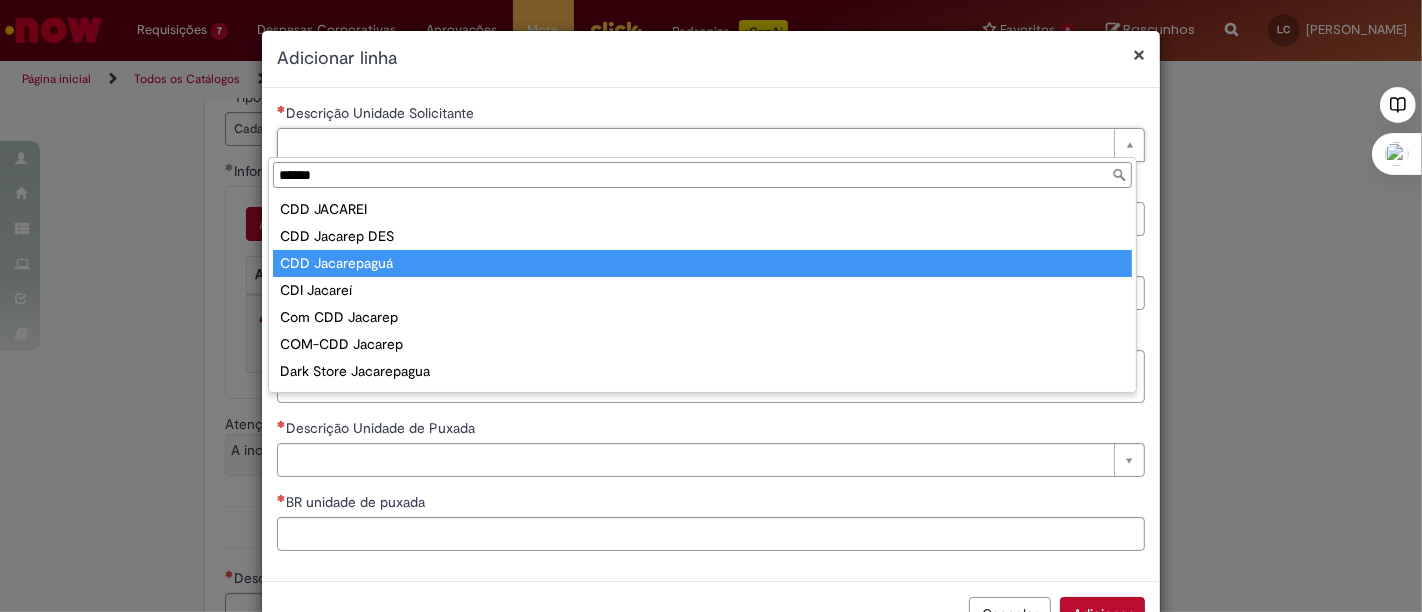 type on "**********" 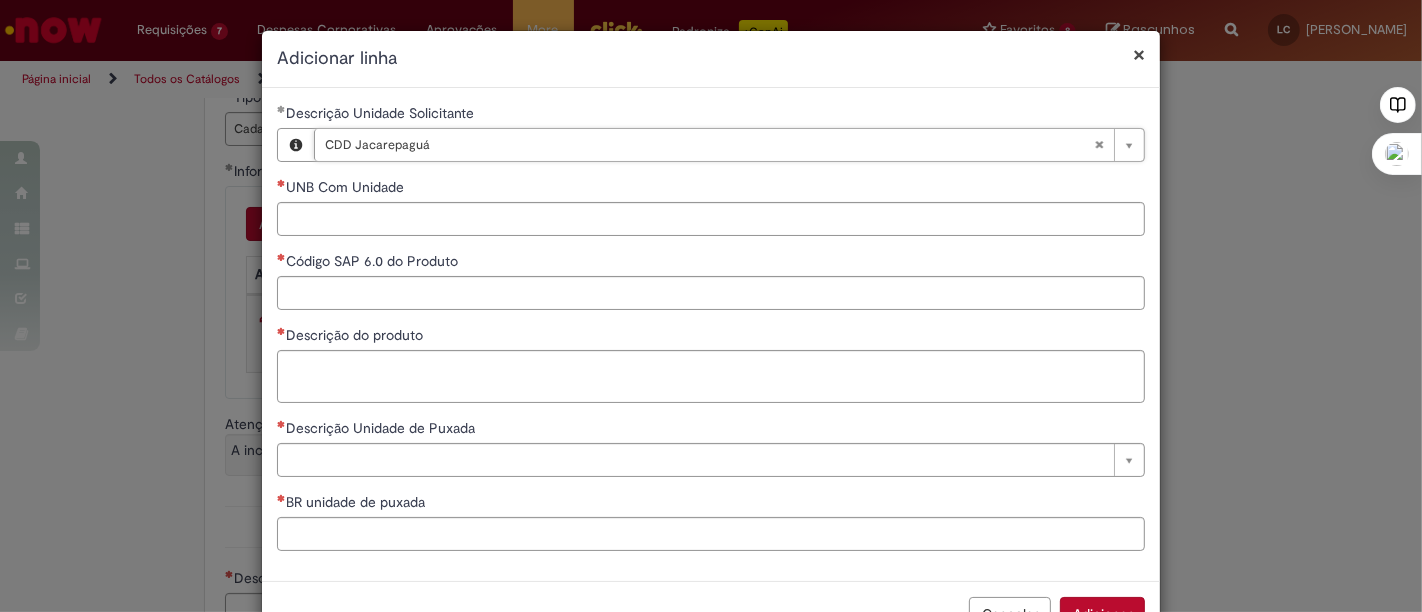 type on "****" 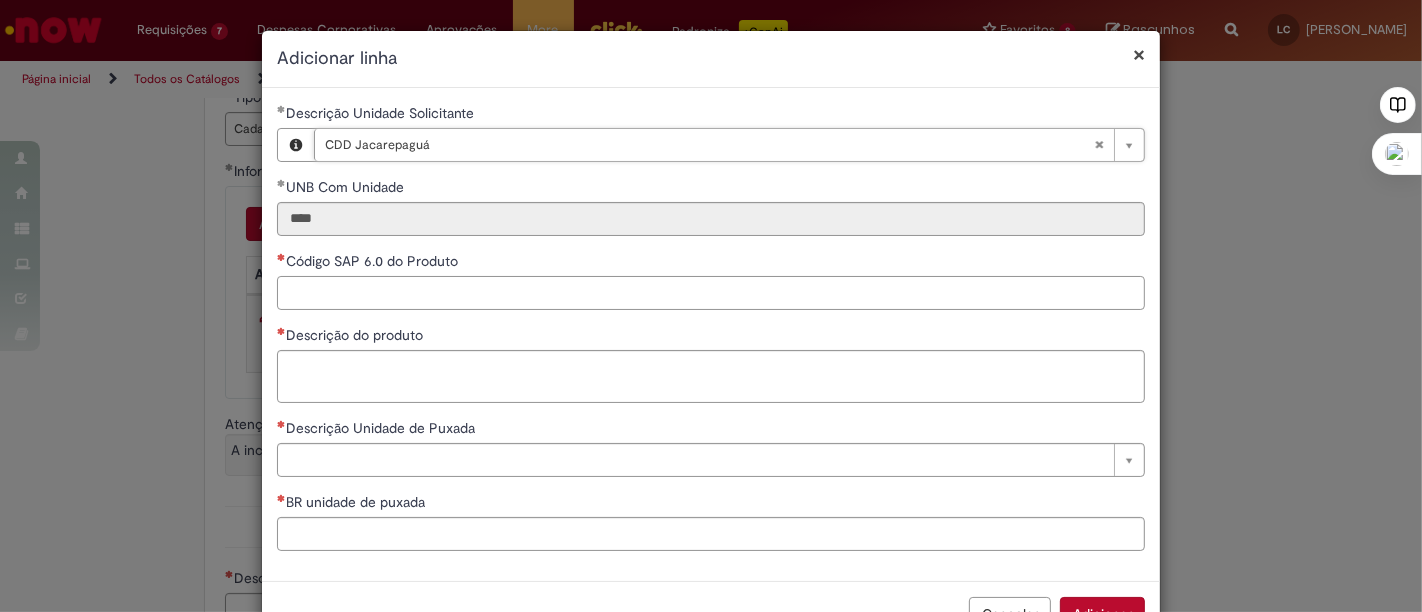 click on "Código SAP 6.0 do Produto" at bounding box center [711, 293] 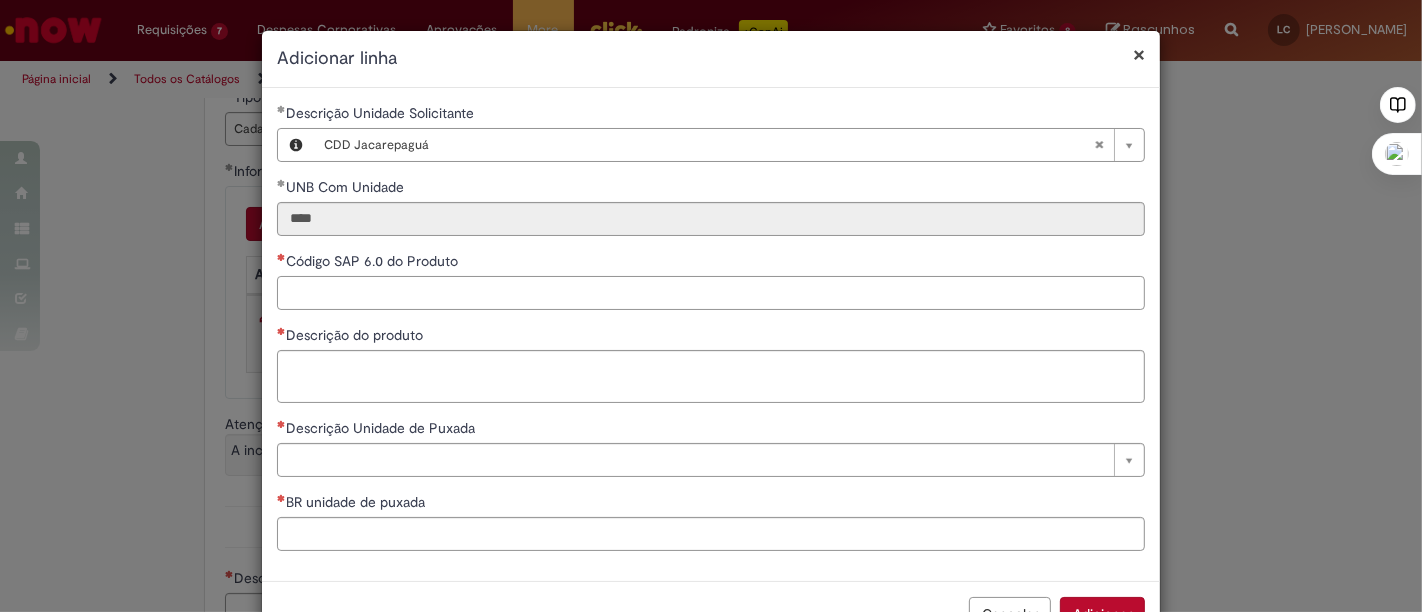 paste on "*****" 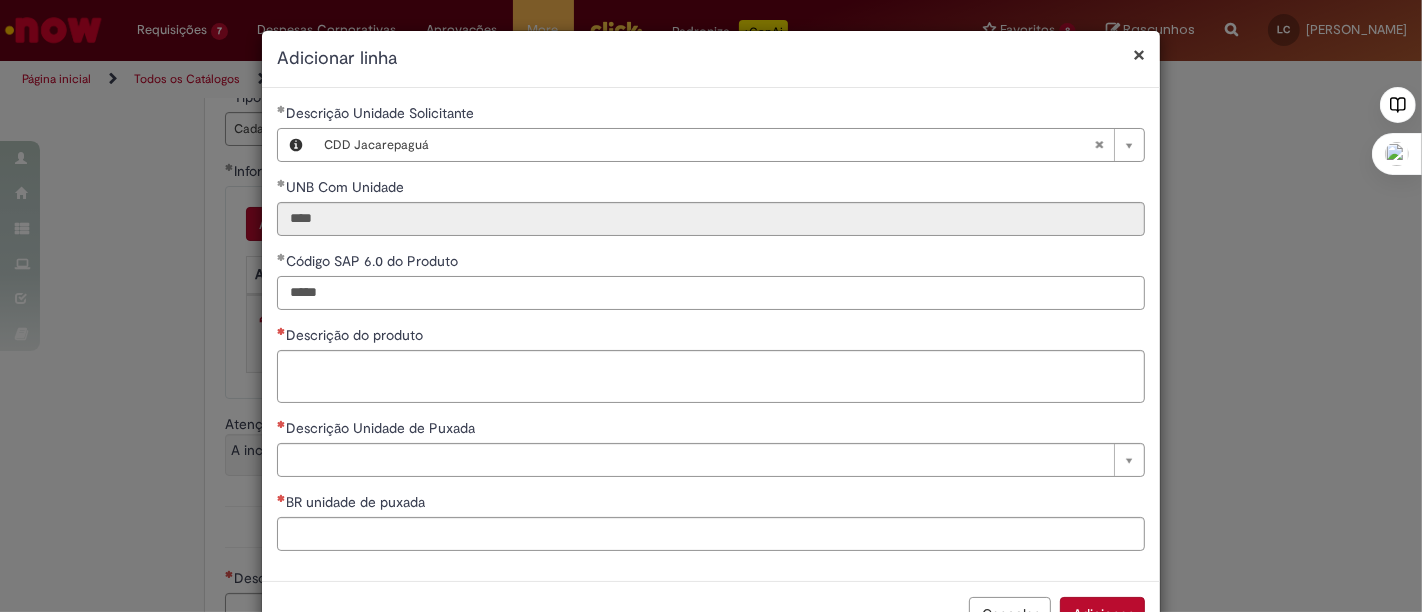 type on "*****" 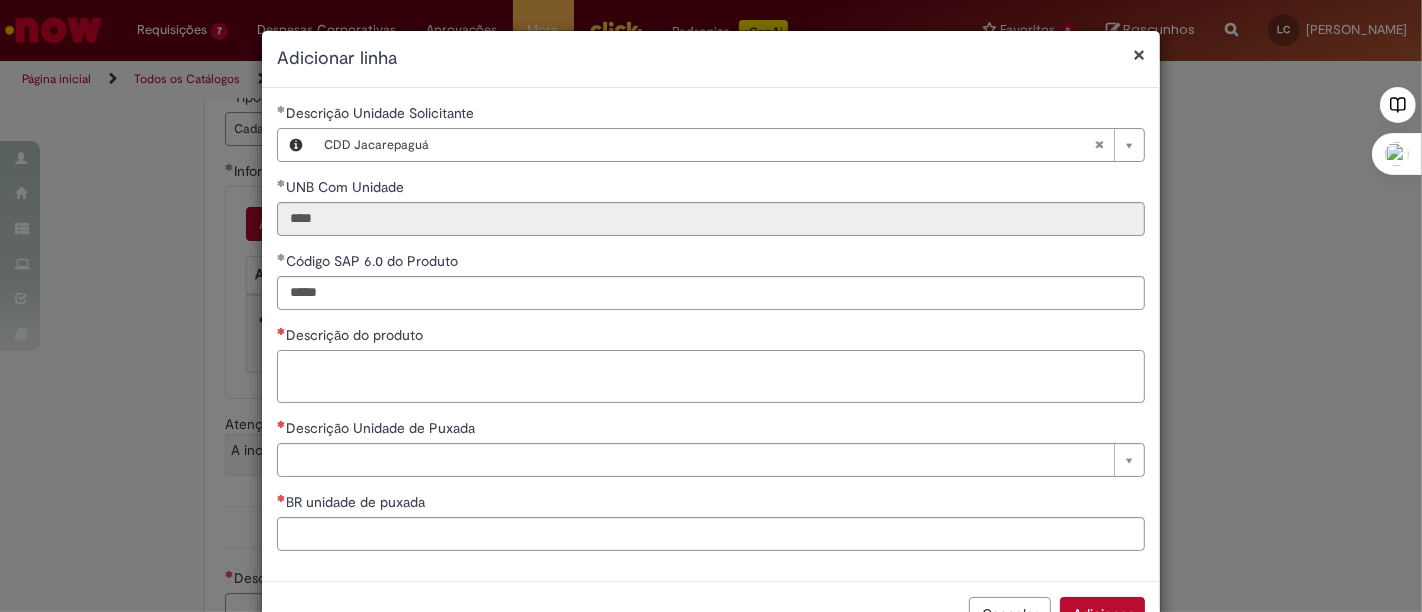 paste on "**********" 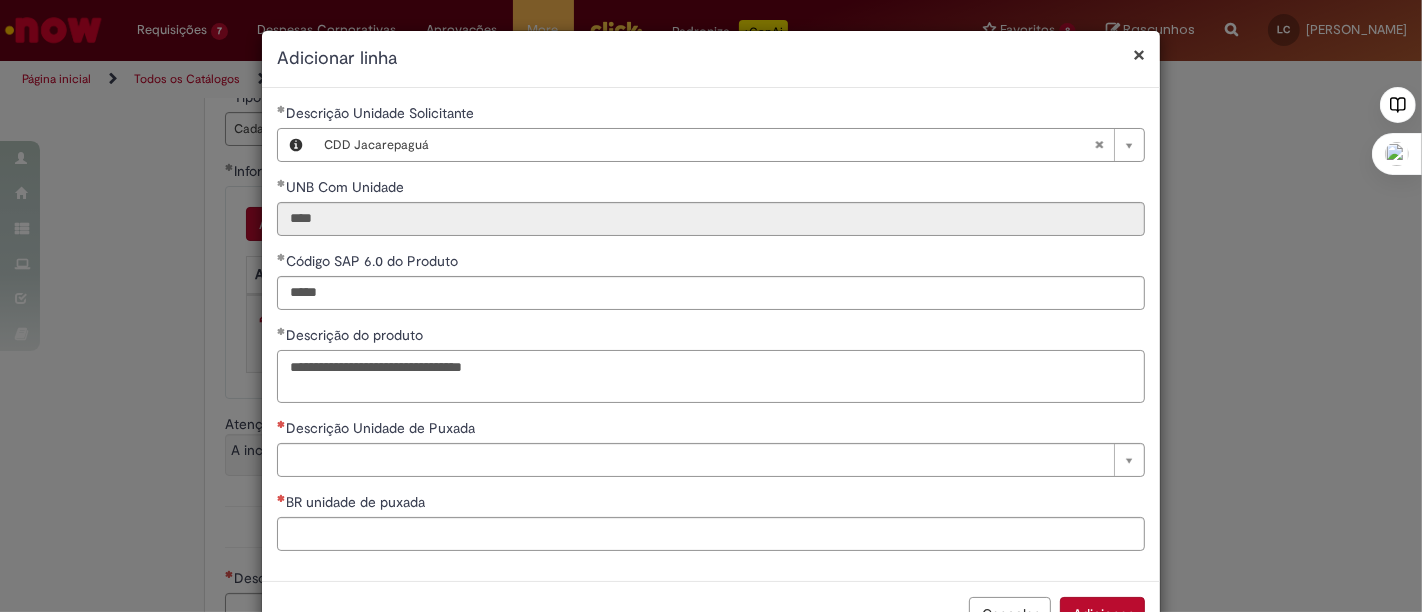 type on "**********" 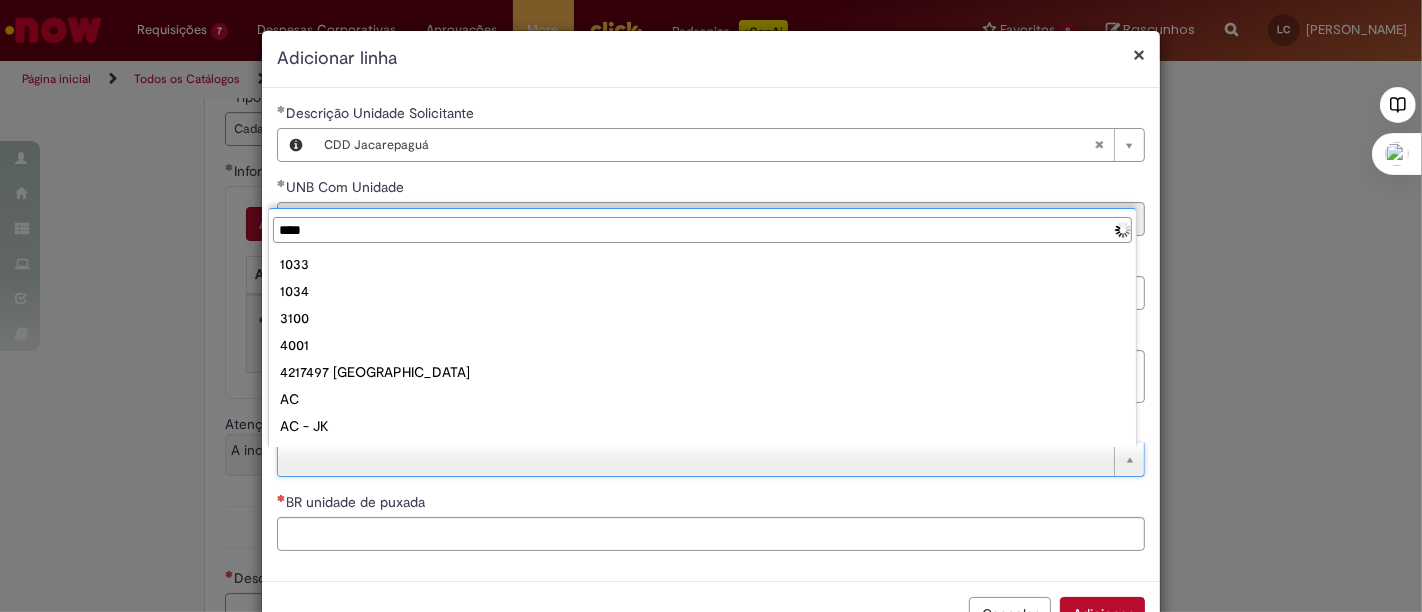 type on "*****" 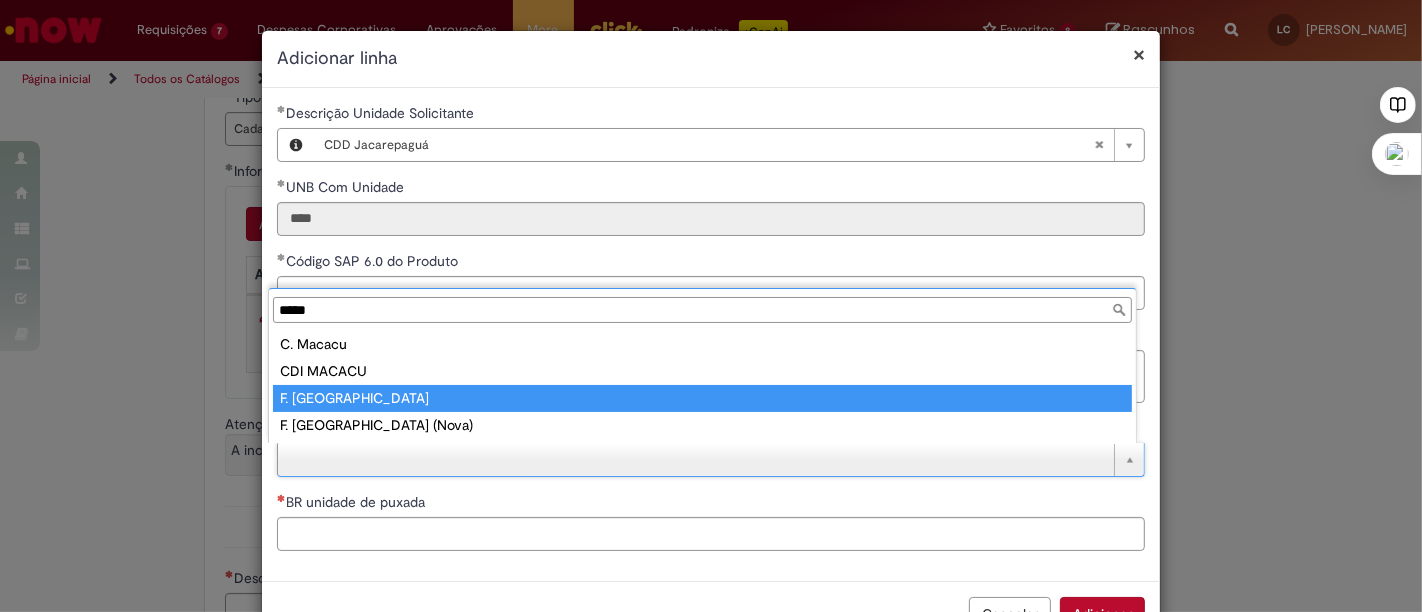 type on "*********" 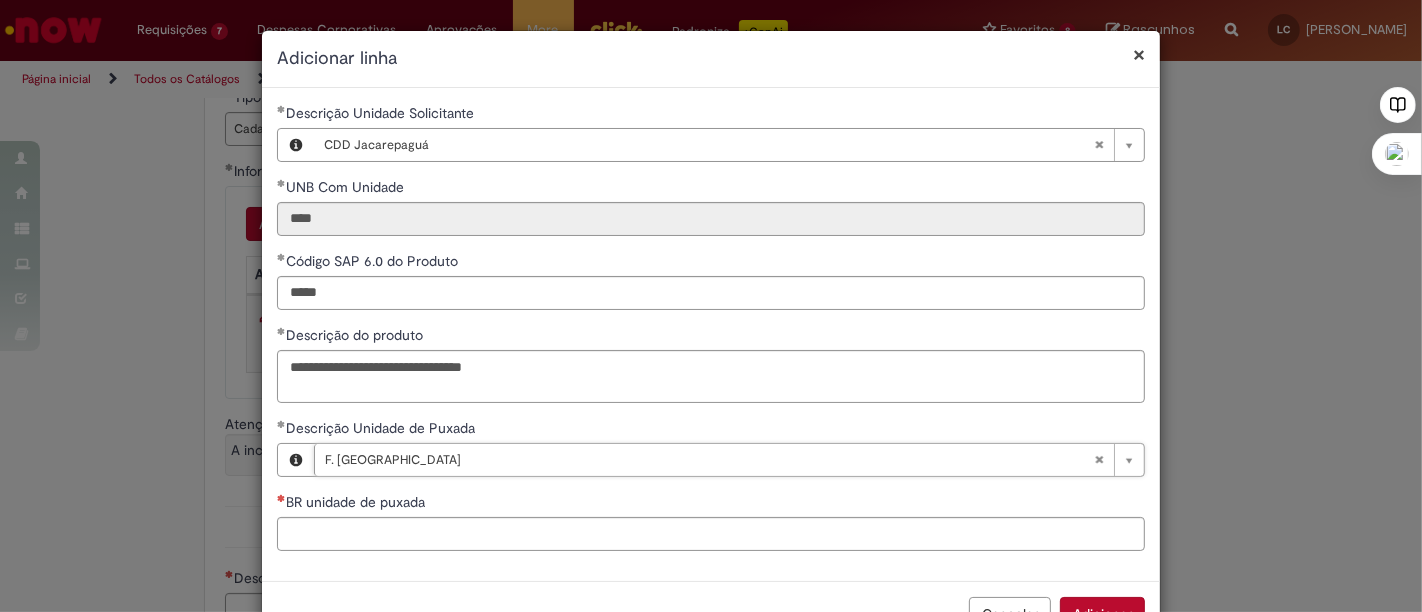 type on "****" 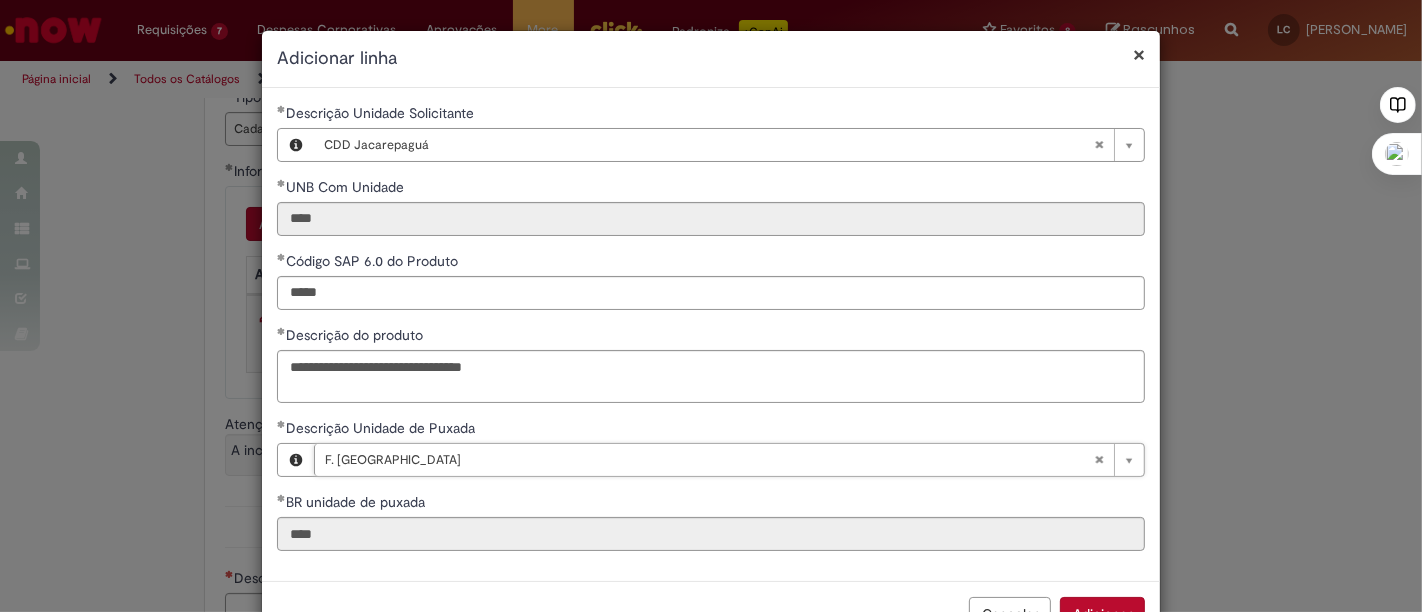 click on "**********" at bounding box center [711, 334] 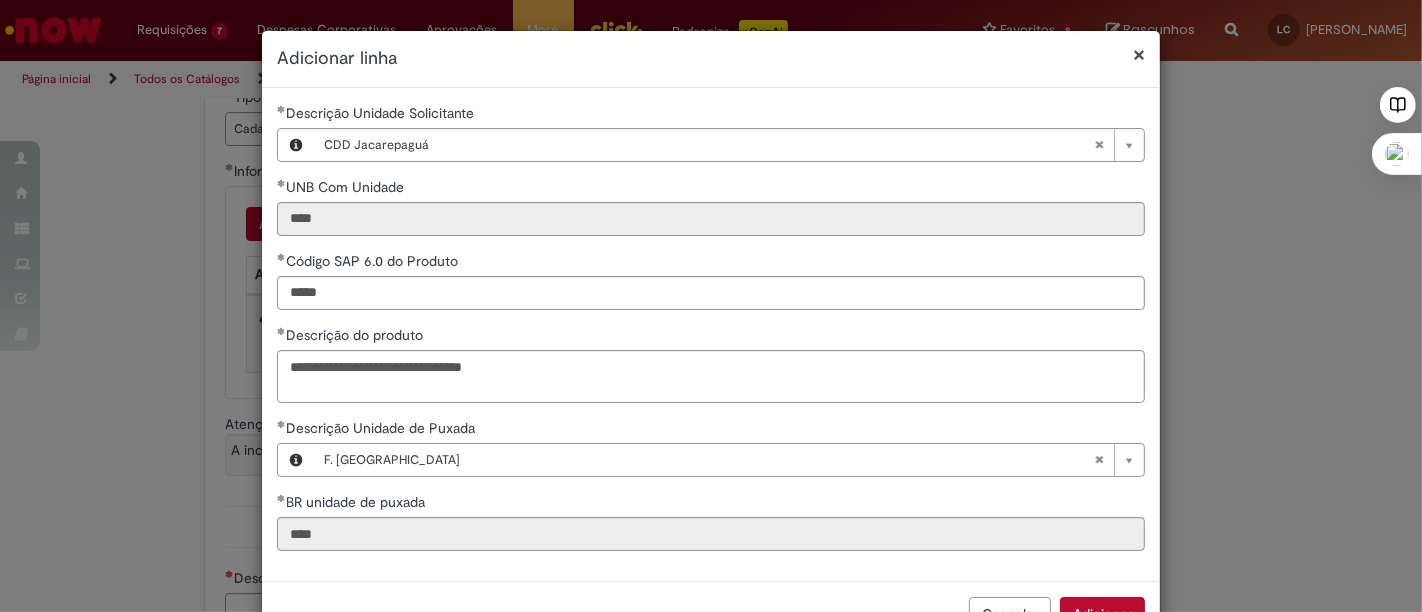 click on "Adicionar" at bounding box center [1102, 614] 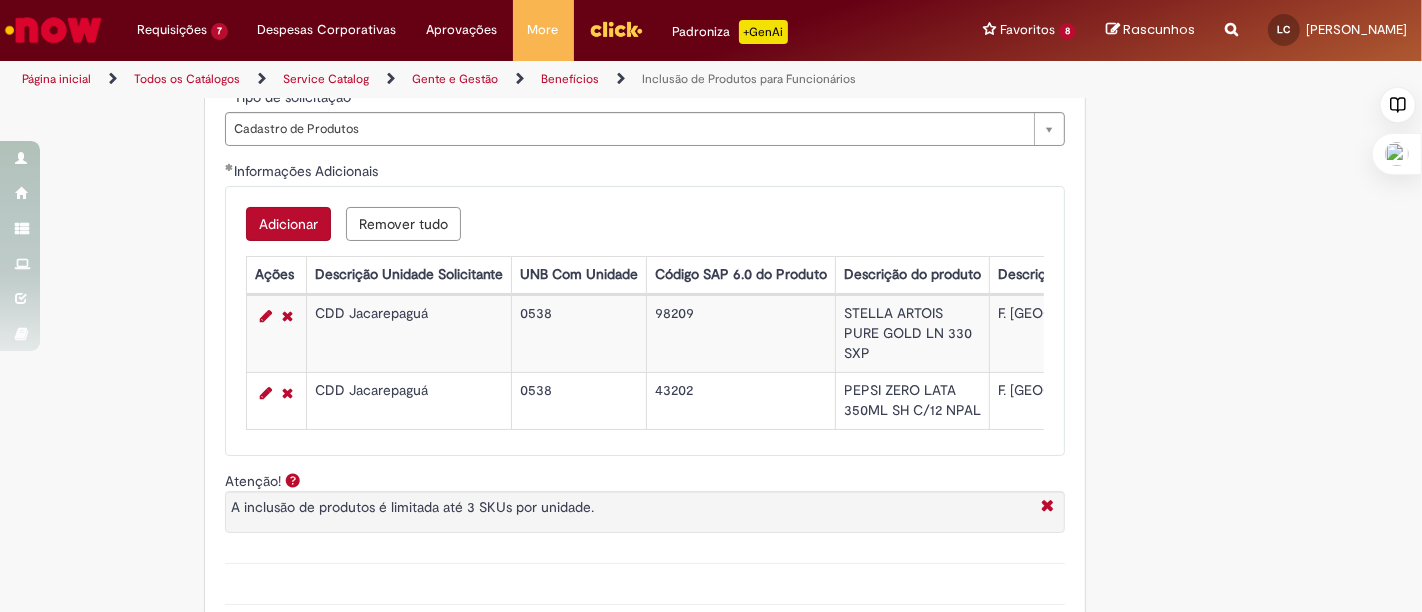 scroll, scrollTop: 17, scrollLeft: 0, axis: vertical 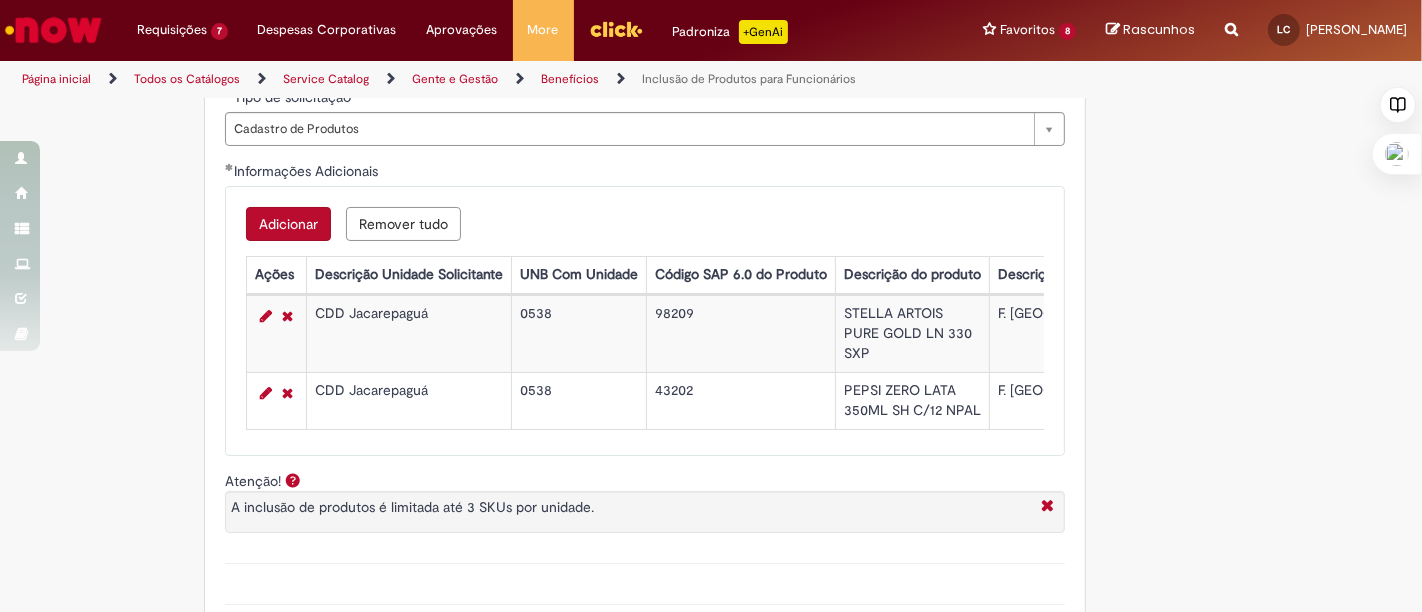 click on "Adicionar" at bounding box center (288, 224) 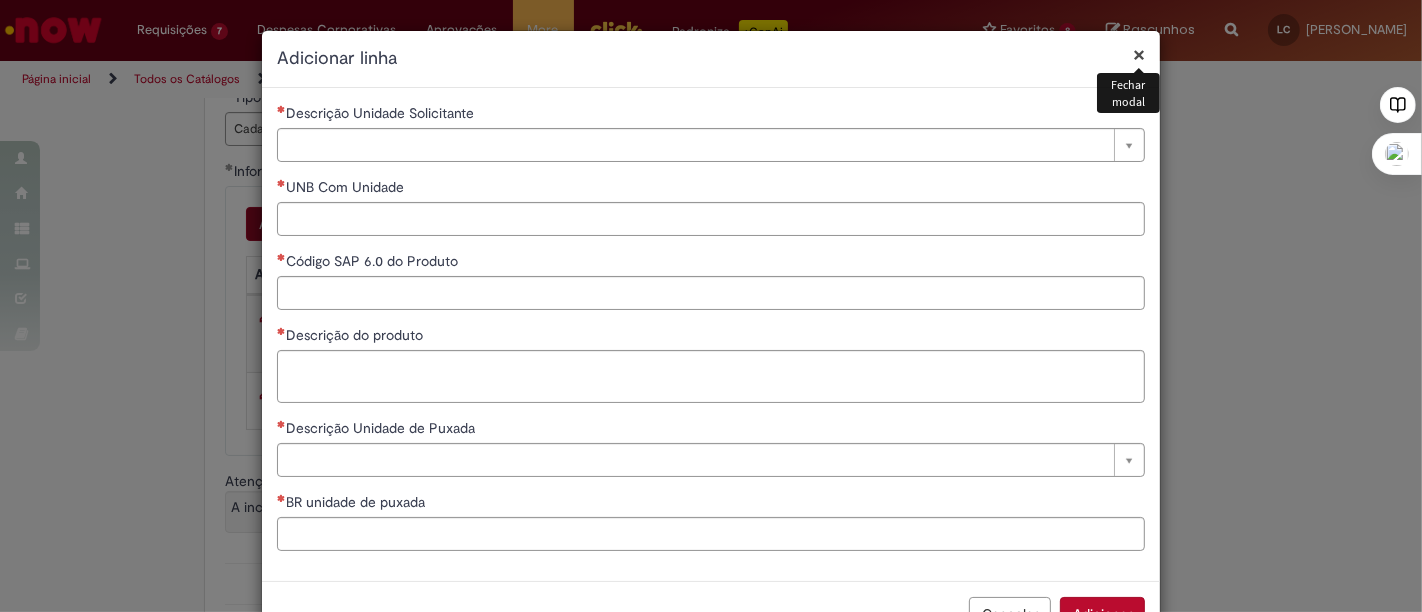 type 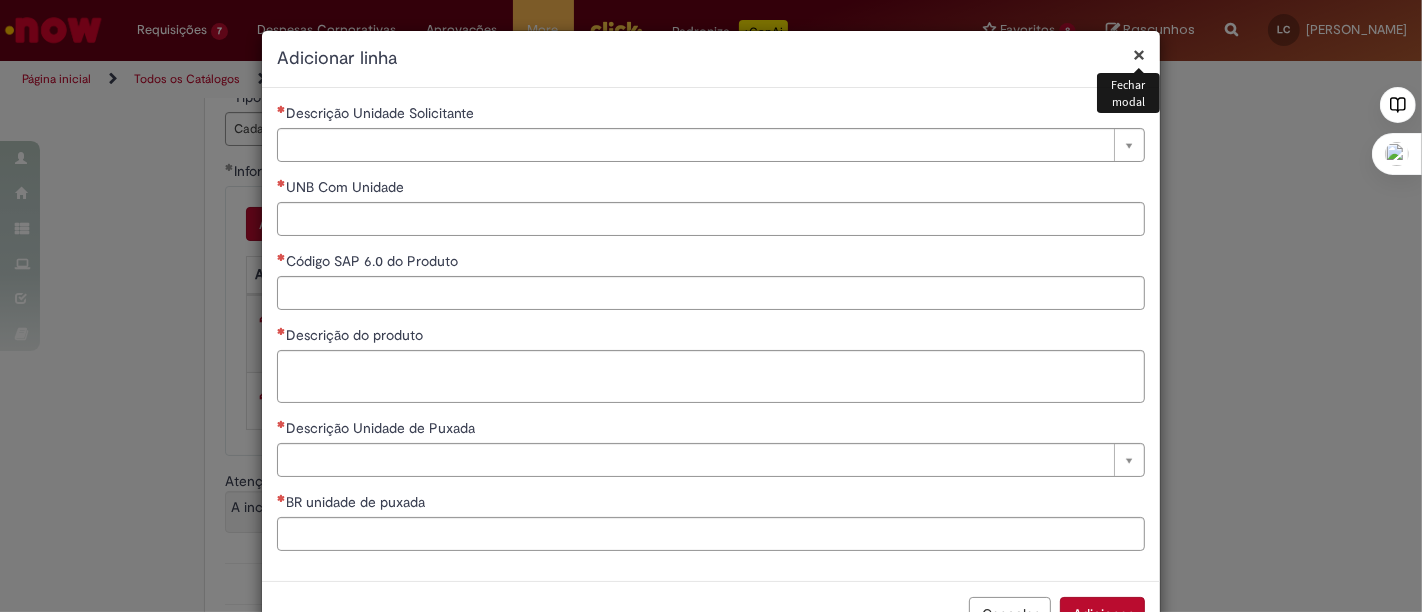 click on "Descrição Unidade Solicitante" at bounding box center (711, 115) 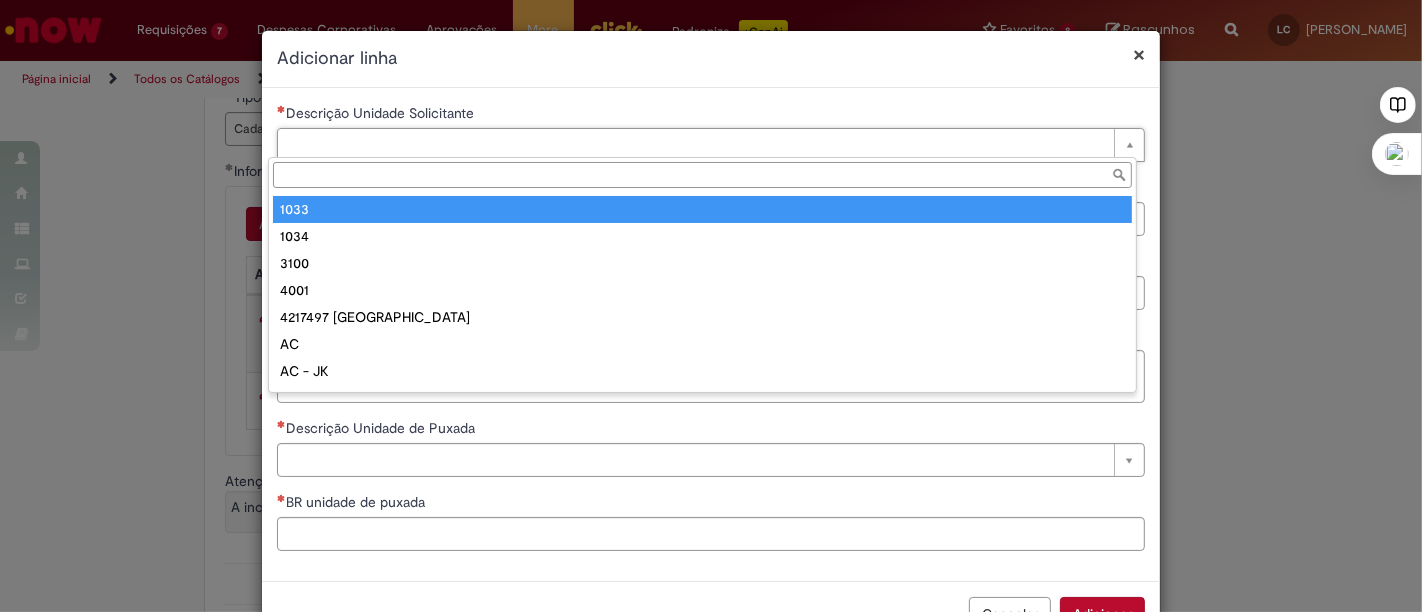 type on "*" 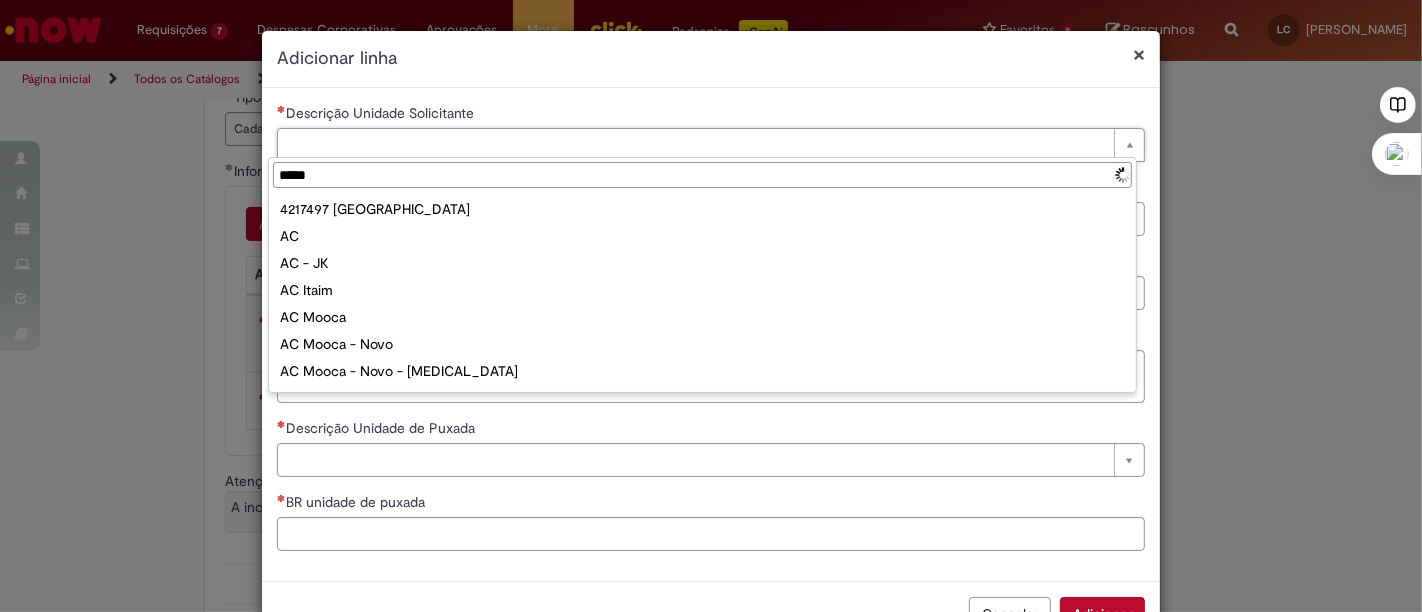 type on "******" 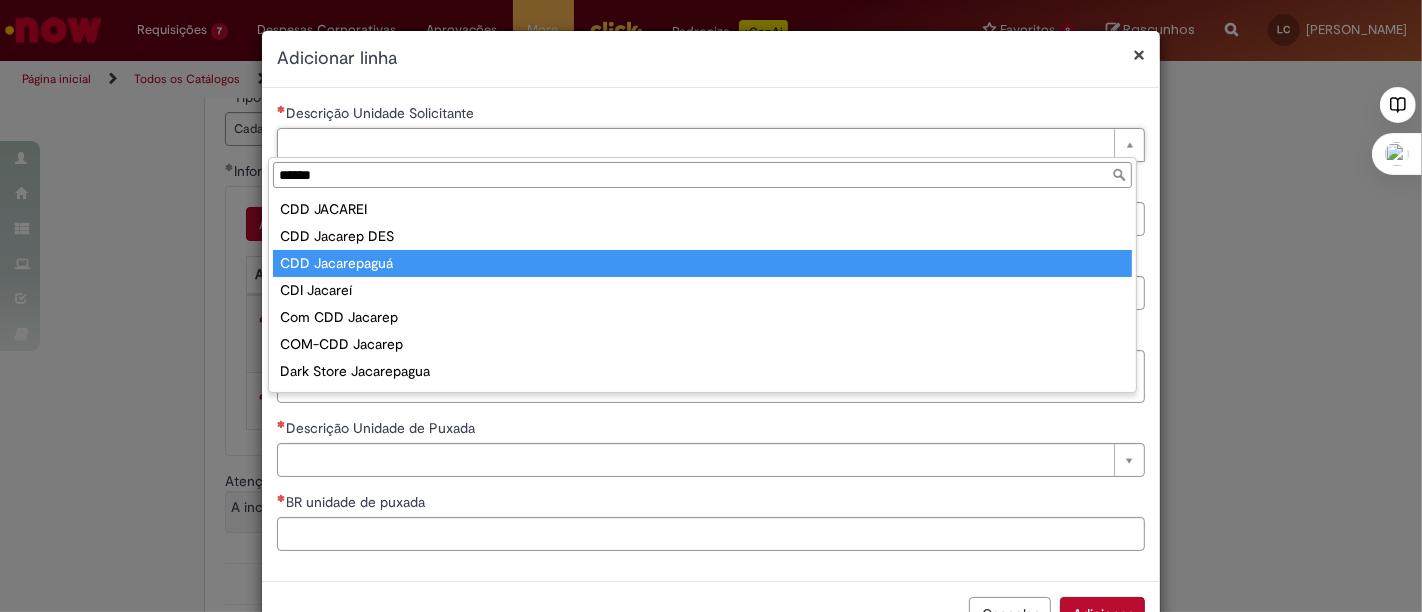 type on "**********" 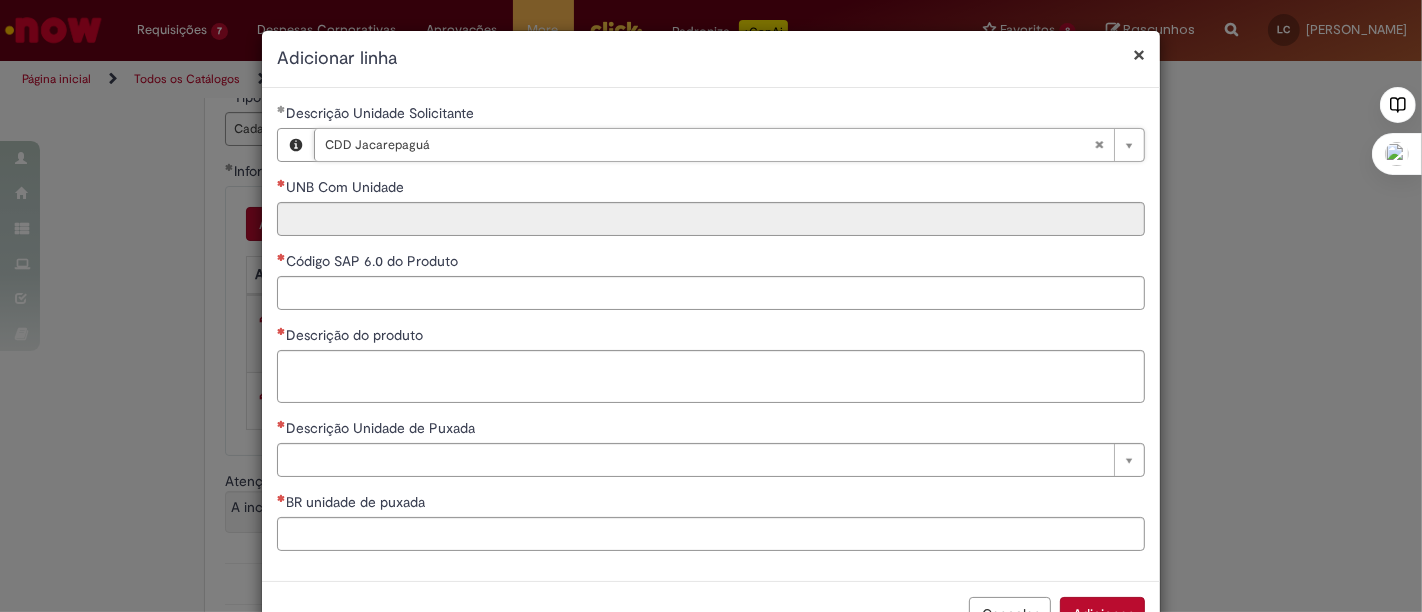 type on "****" 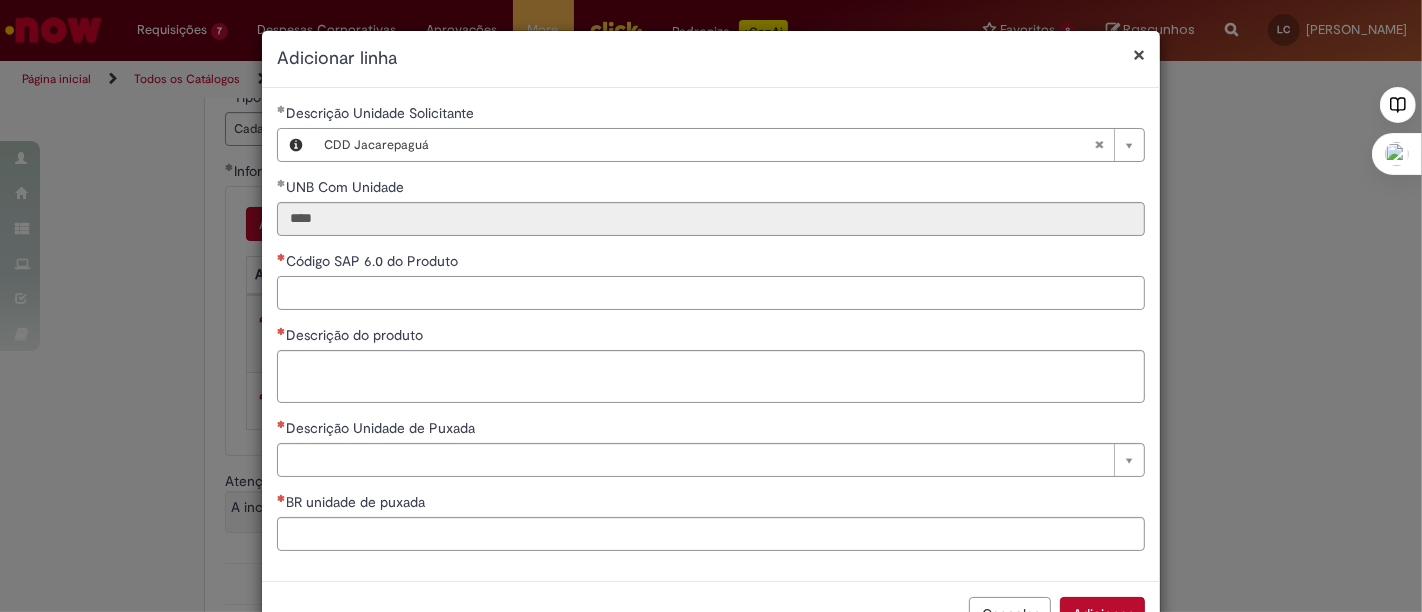 click on "Código SAP 6.0 do Produto" at bounding box center (711, 293) 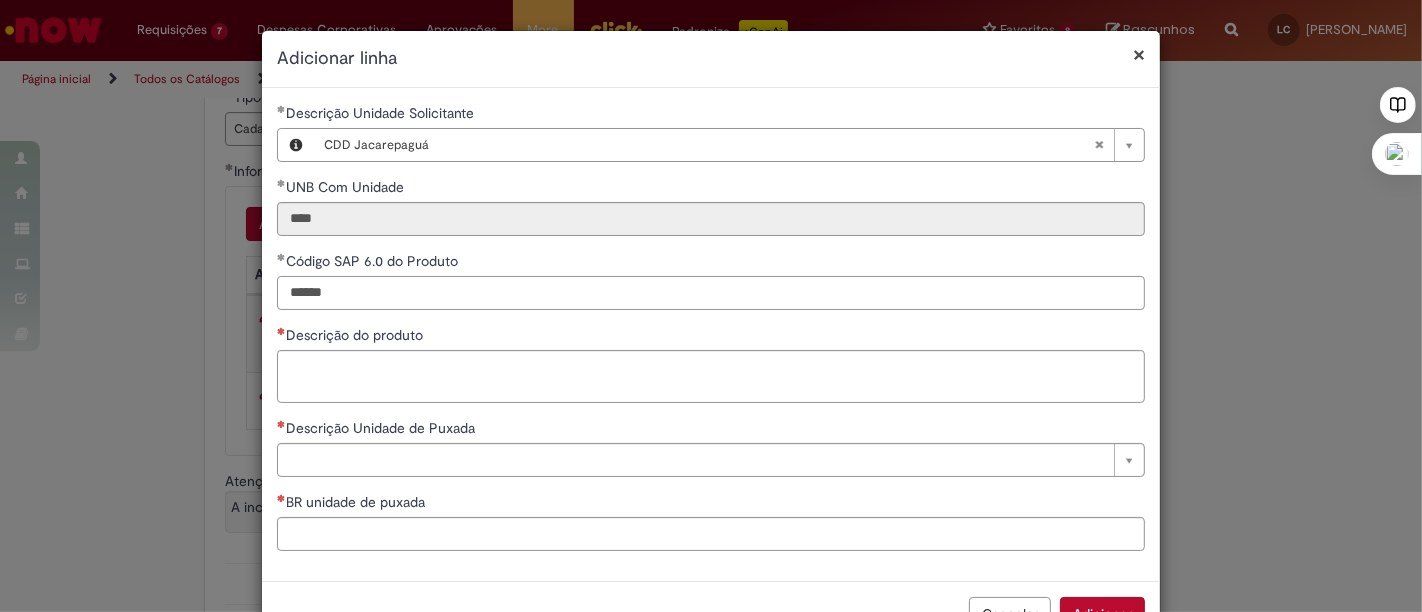 type on "*****" 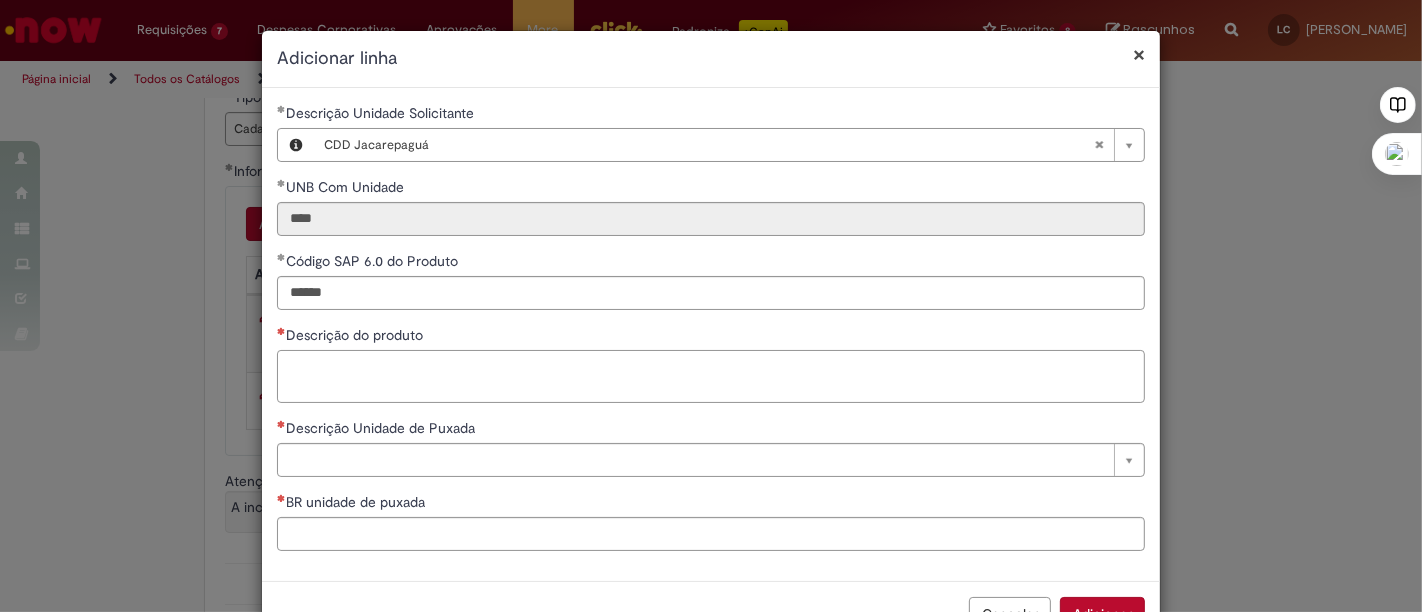 paste on "**********" 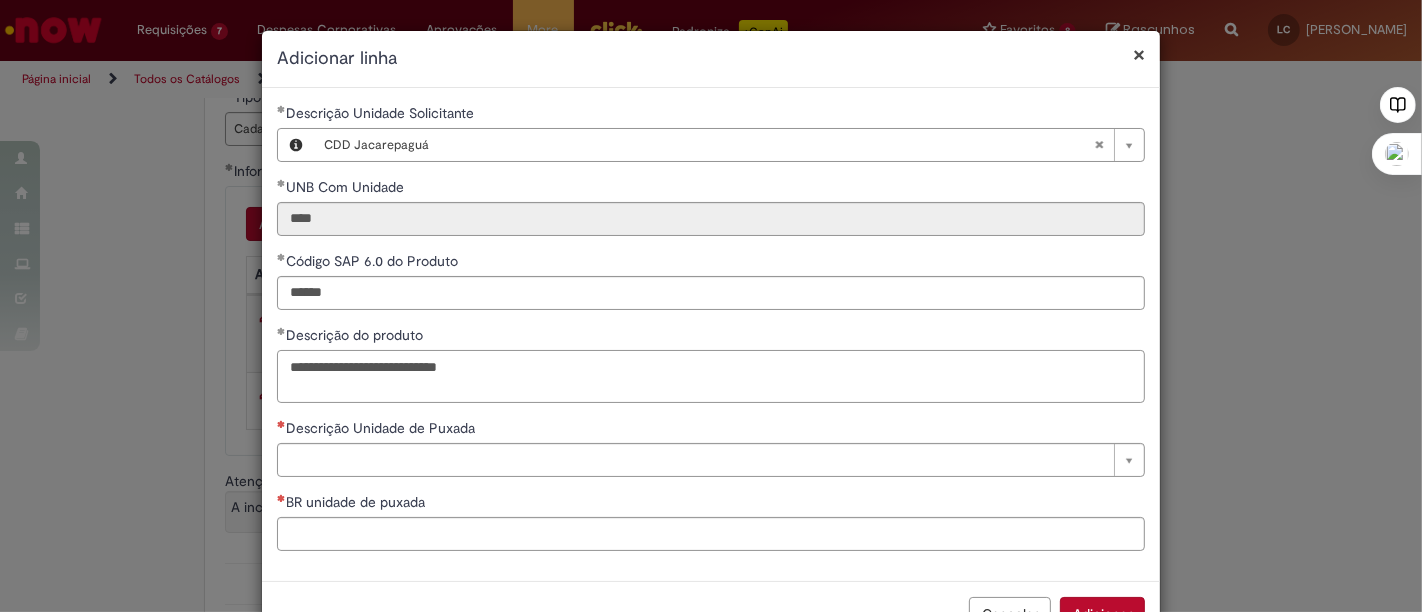 type on "**********" 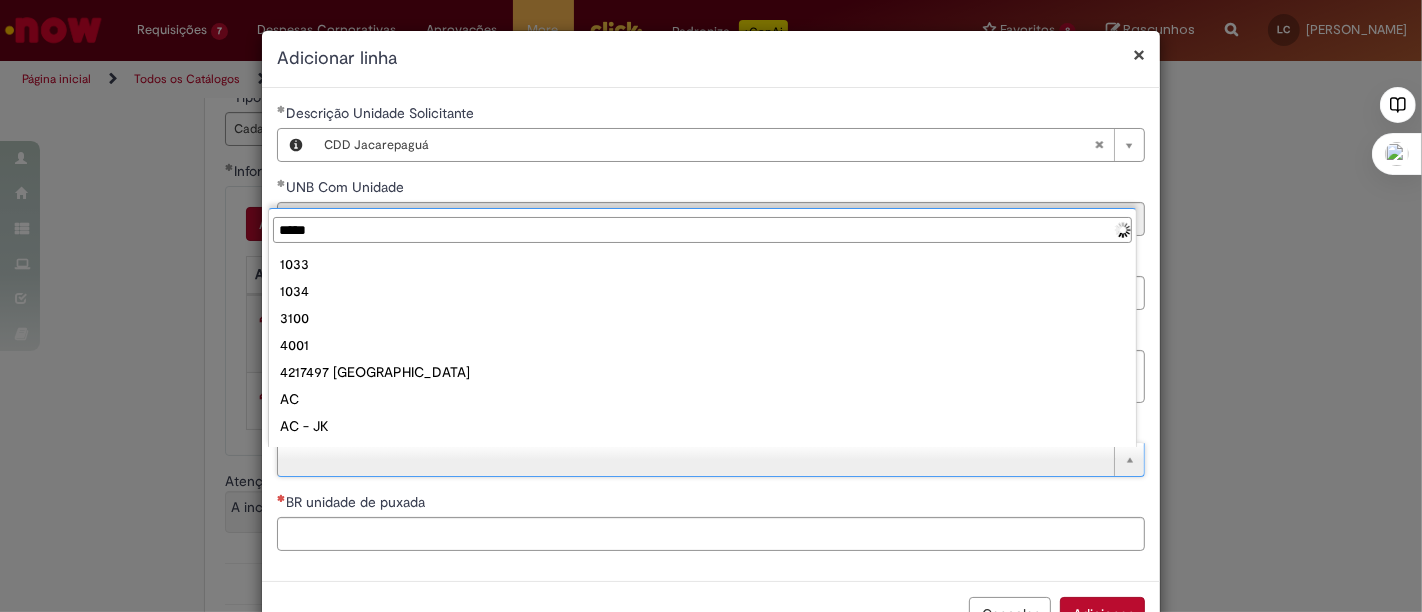 type on "******" 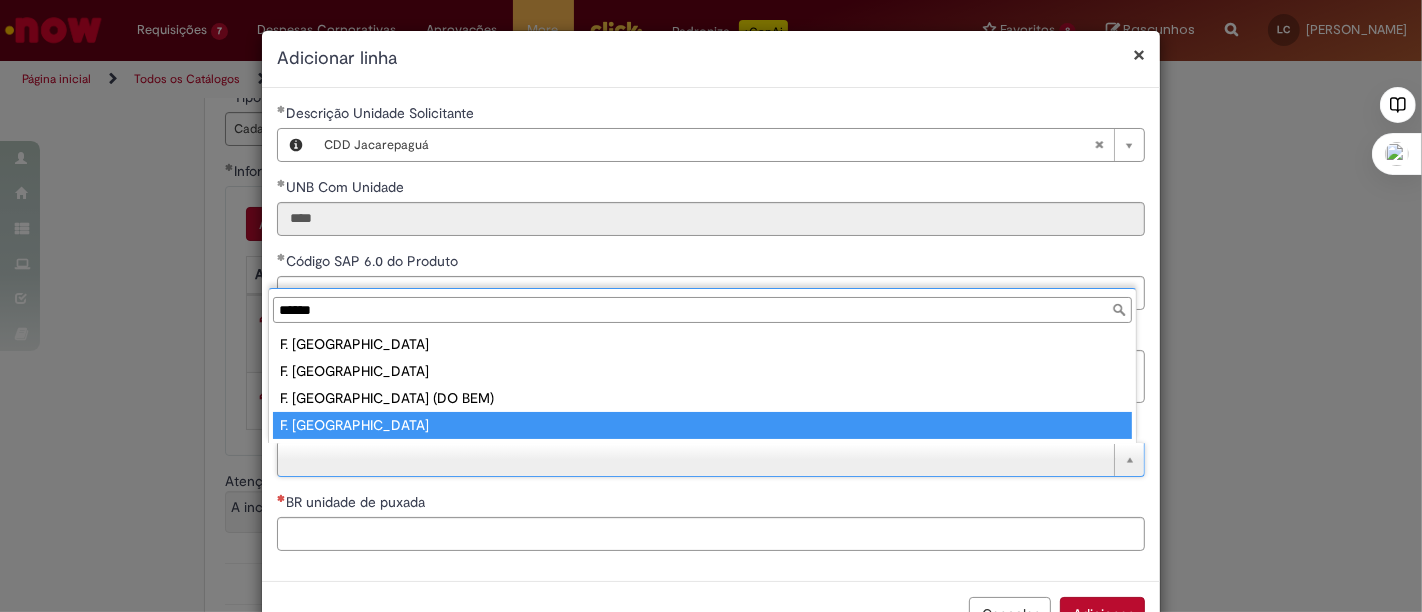 type on "**********" 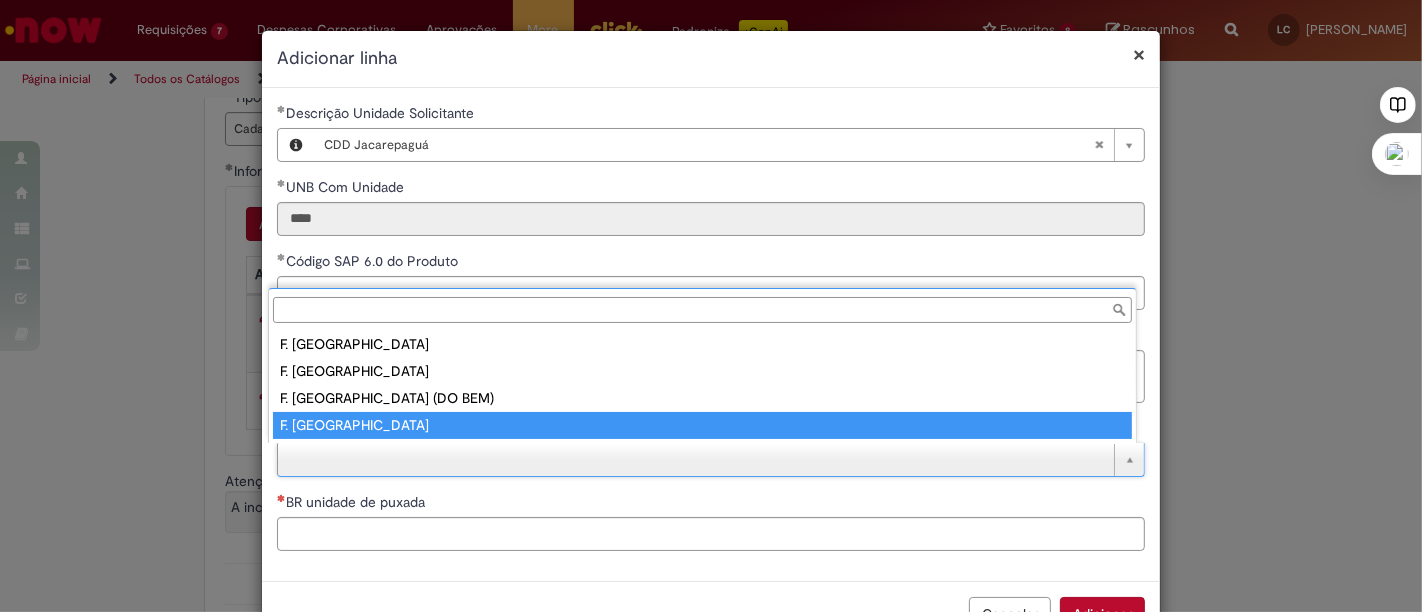 type on "****" 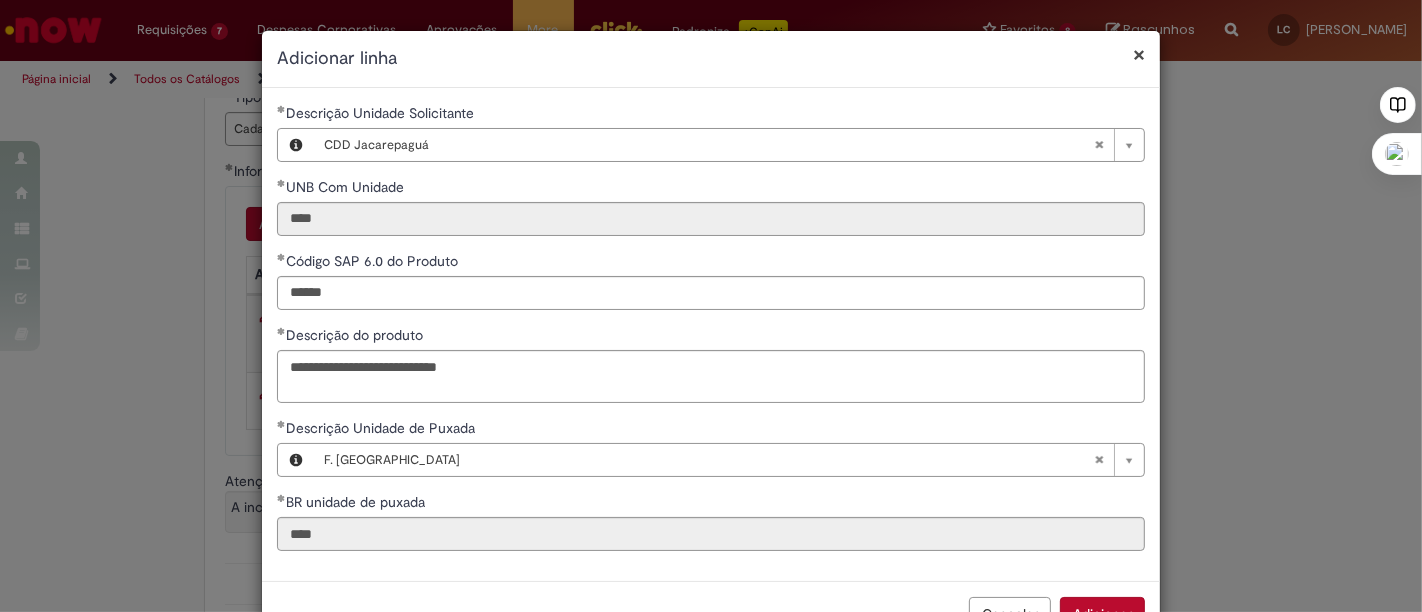 click on "Adicionar" at bounding box center (1102, 614) 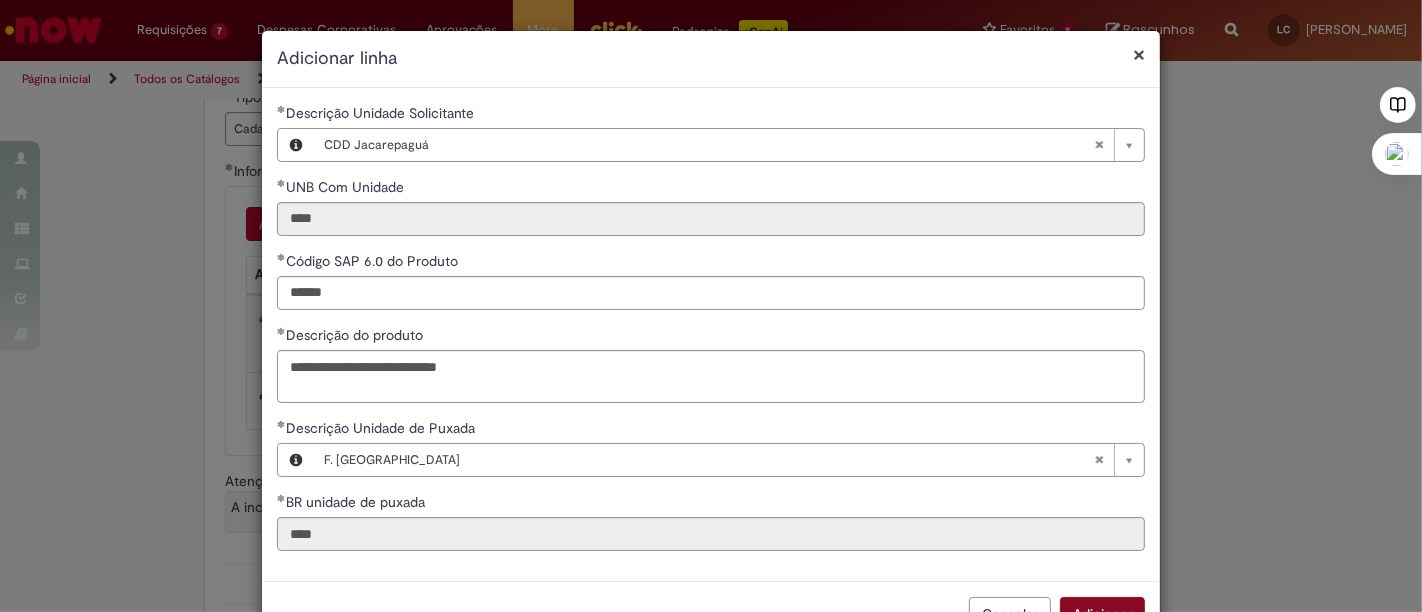 scroll, scrollTop: 17, scrollLeft: 0, axis: vertical 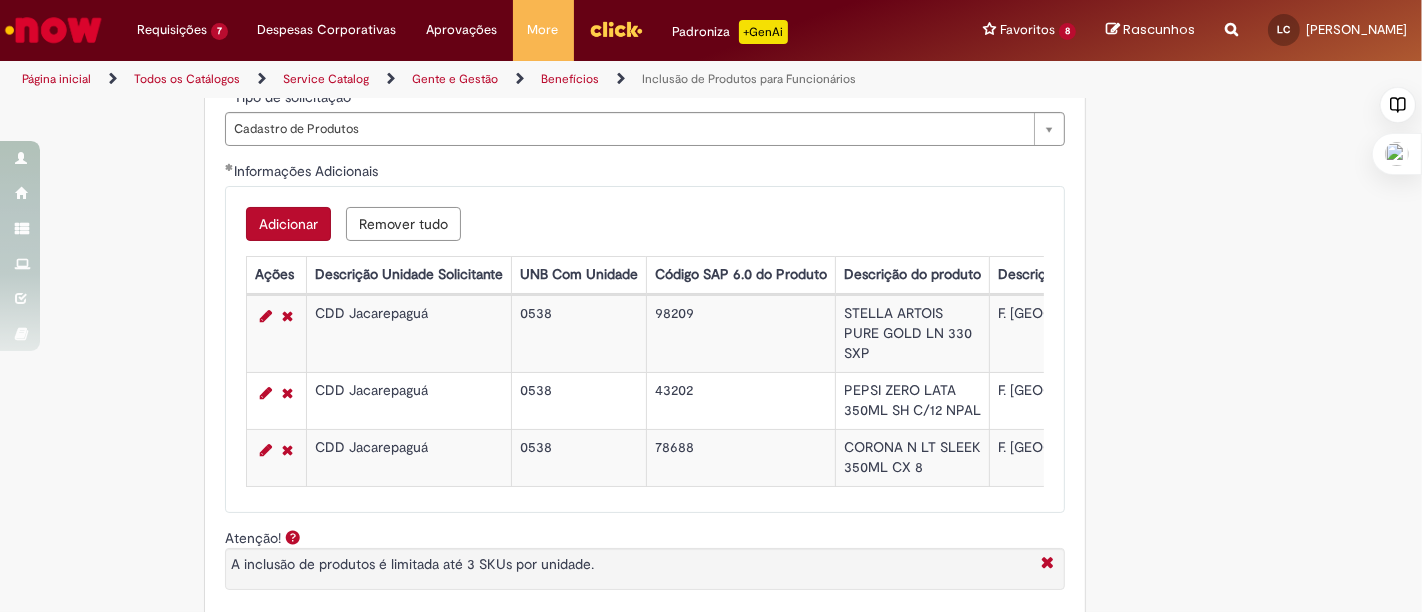 click on "**********" at bounding box center [711, 161] 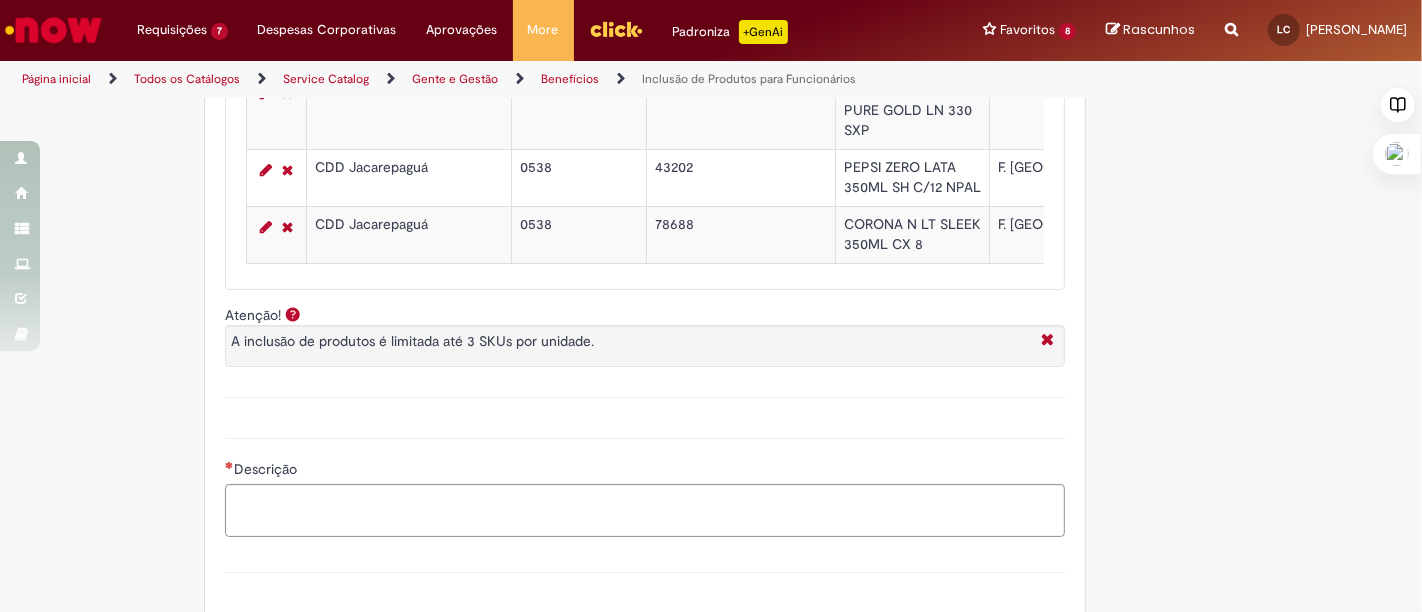 scroll, scrollTop: 1066, scrollLeft: 0, axis: vertical 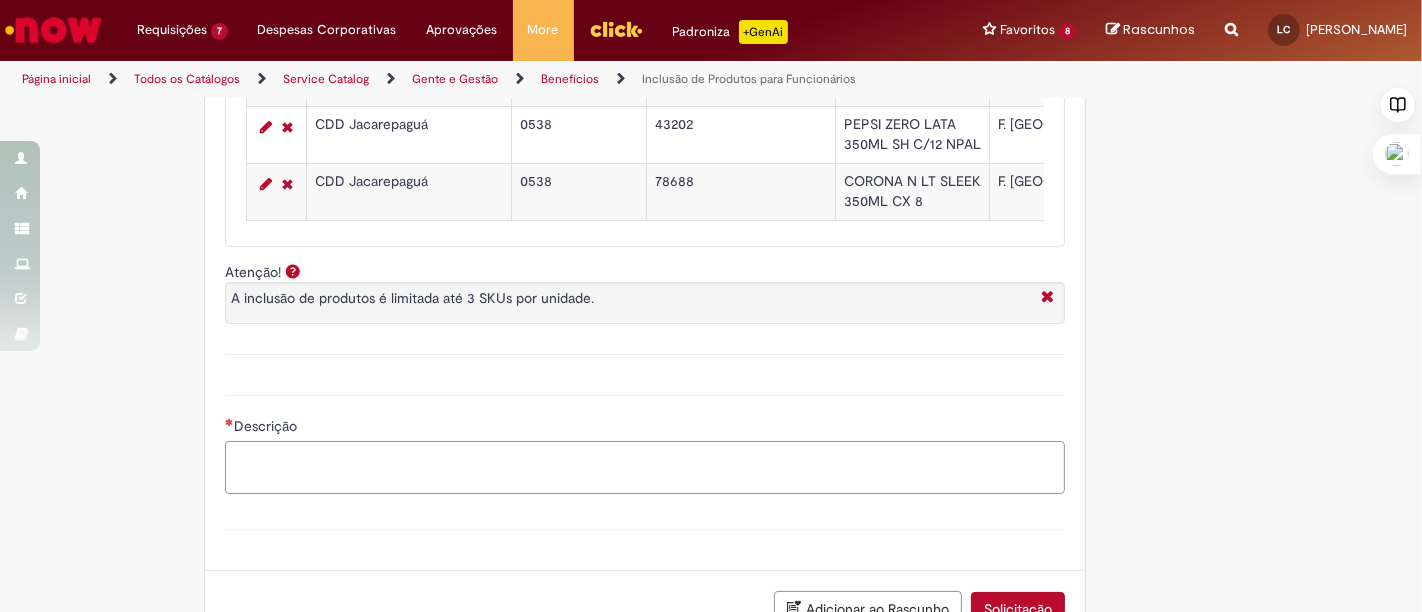 click on "Descrição" at bounding box center [645, 467] 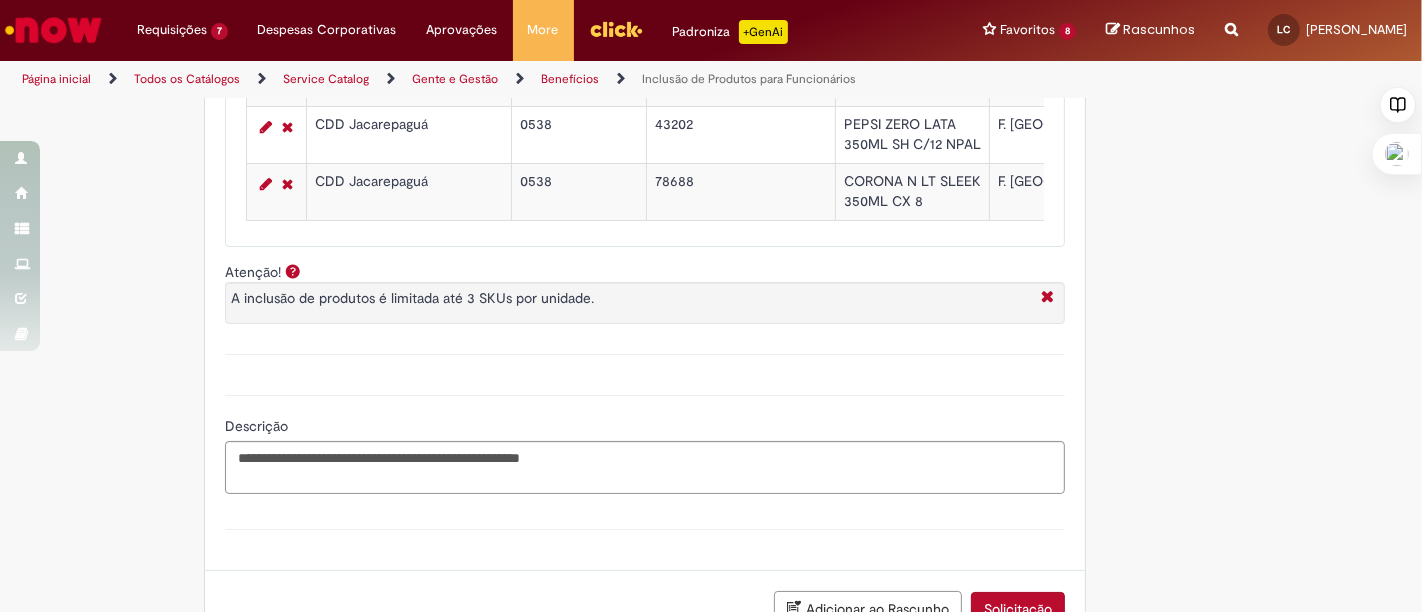 scroll, scrollTop: 1238, scrollLeft: 0, axis: vertical 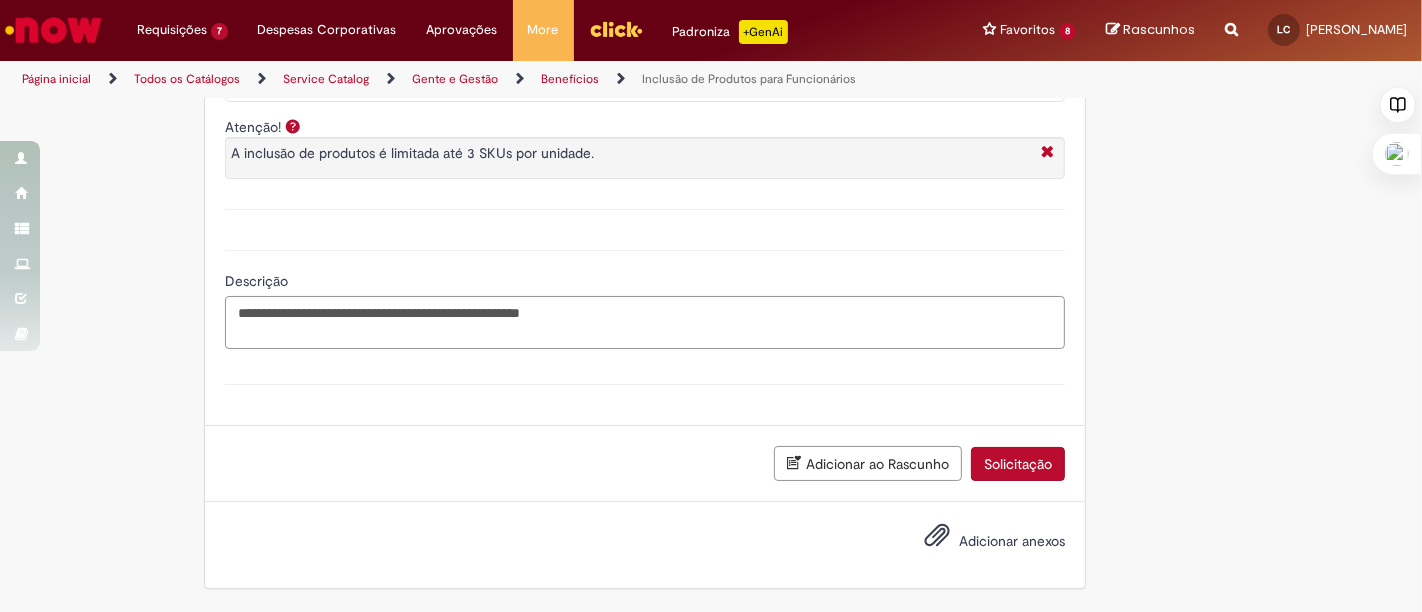 click on "**********" at bounding box center (645, 322) 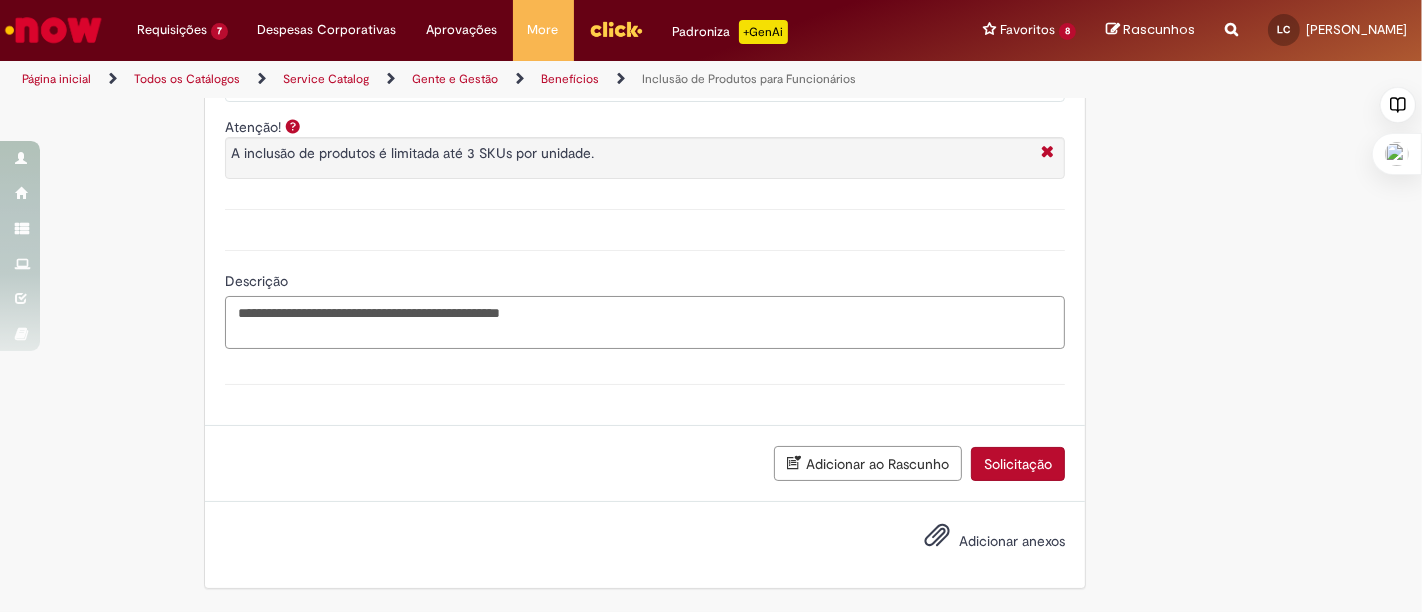 click on "**********" at bounding box center (645, 322) 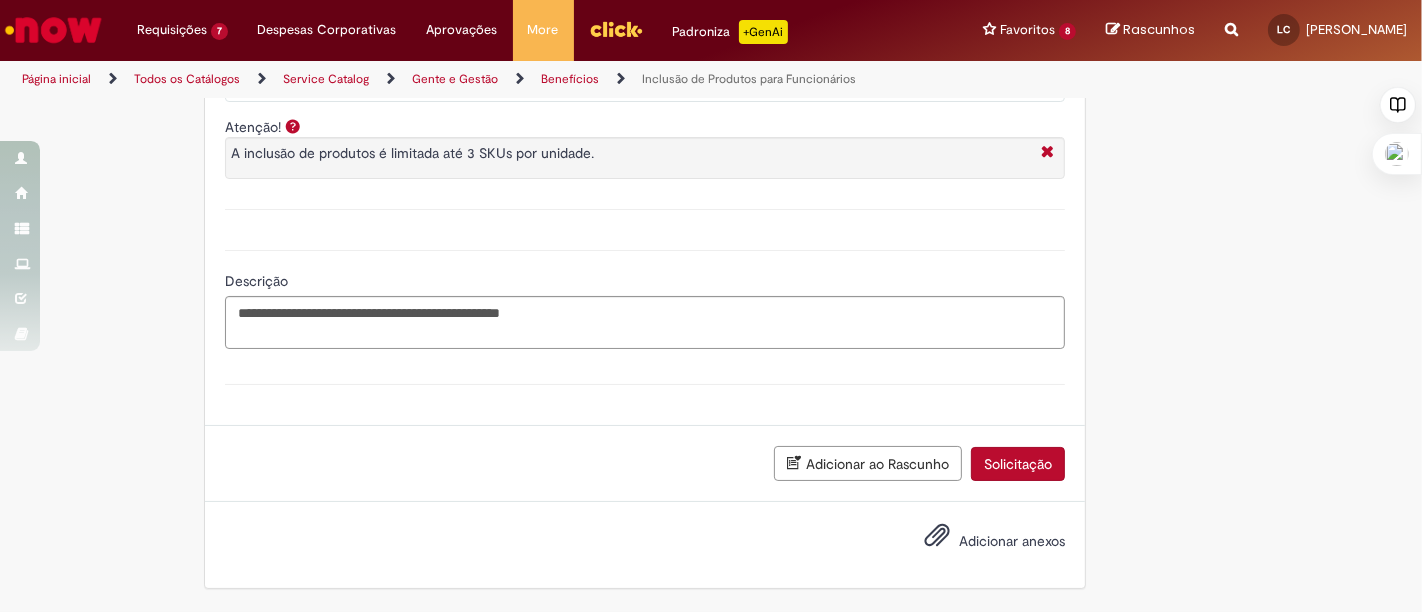 click on "**********" at bounding box center [613, -250] 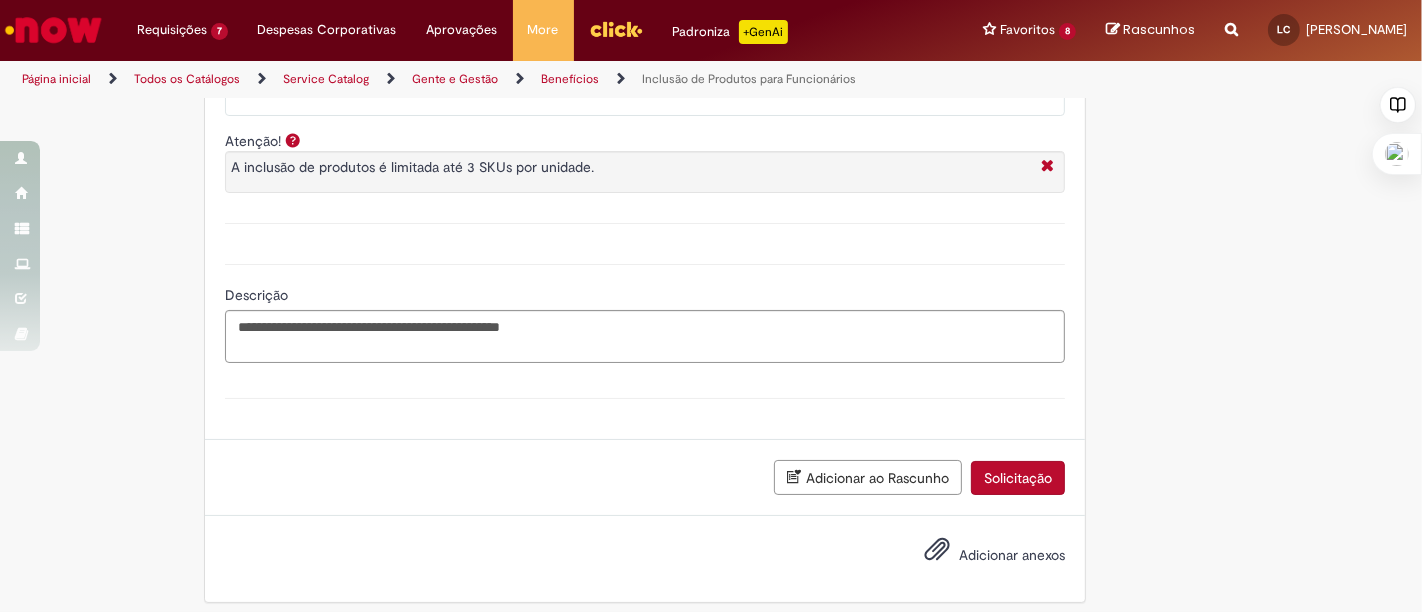 scroll, scrollTop: 1238, scrollLeft: 0, axis: vertical 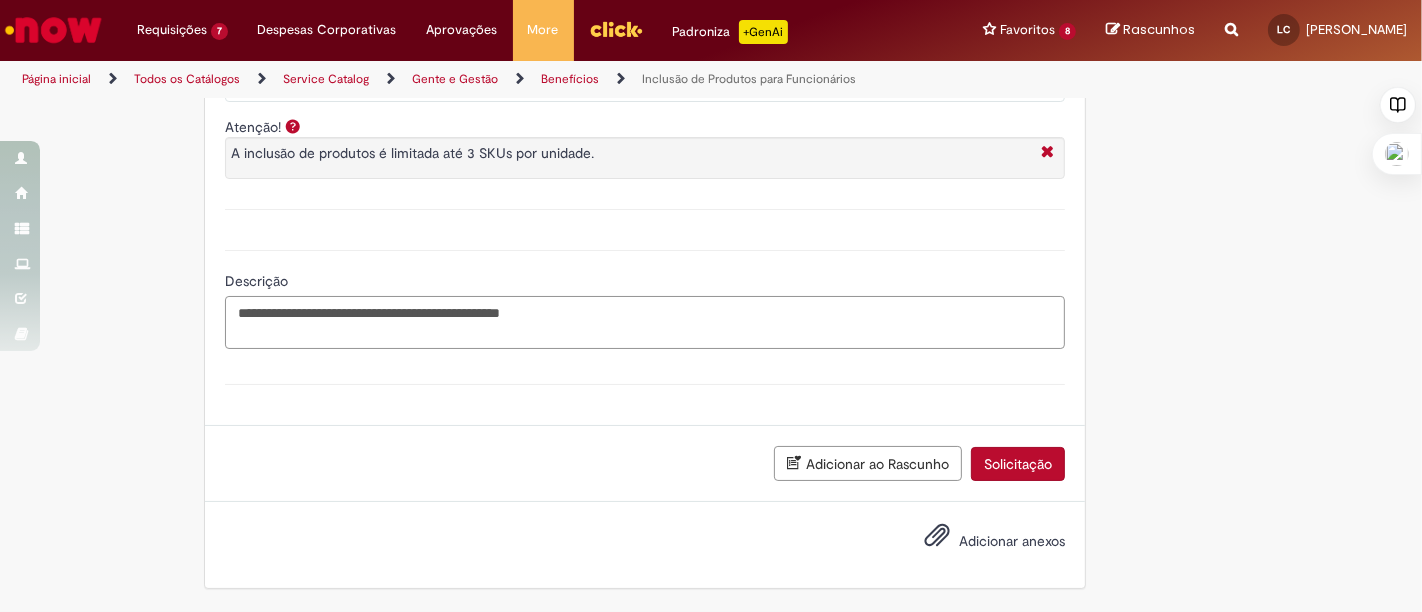 click on "**********" at bounding box center [645, 322] 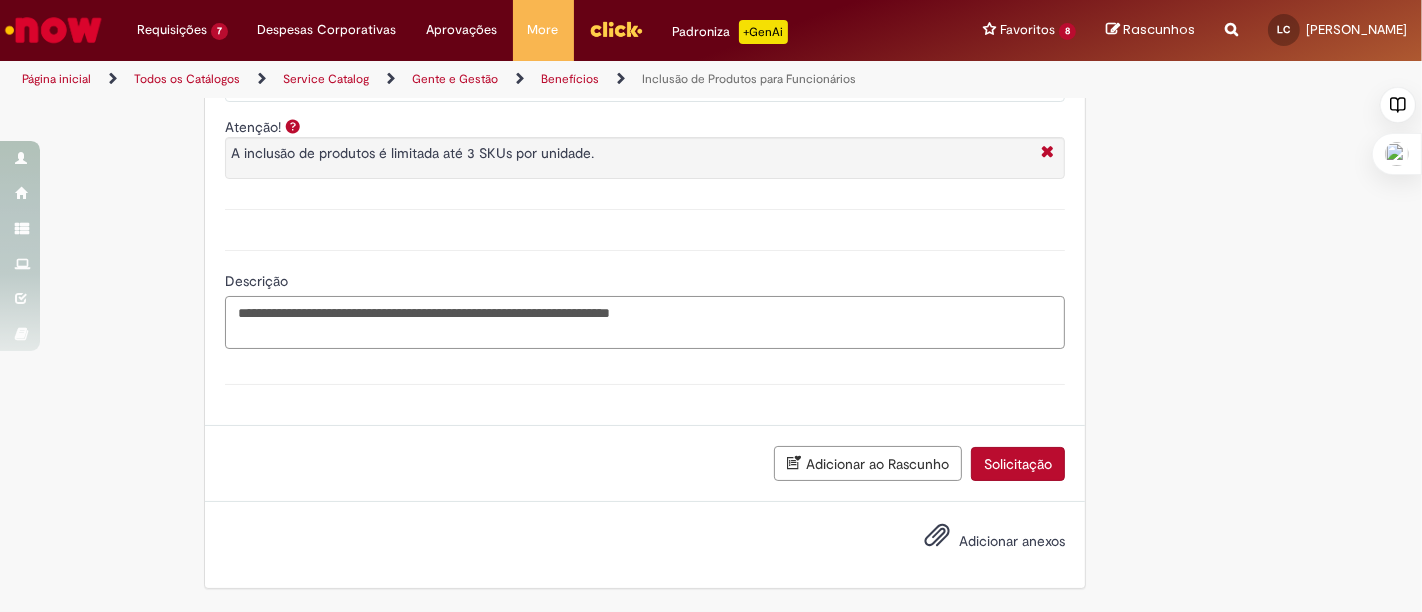 type on "**********" 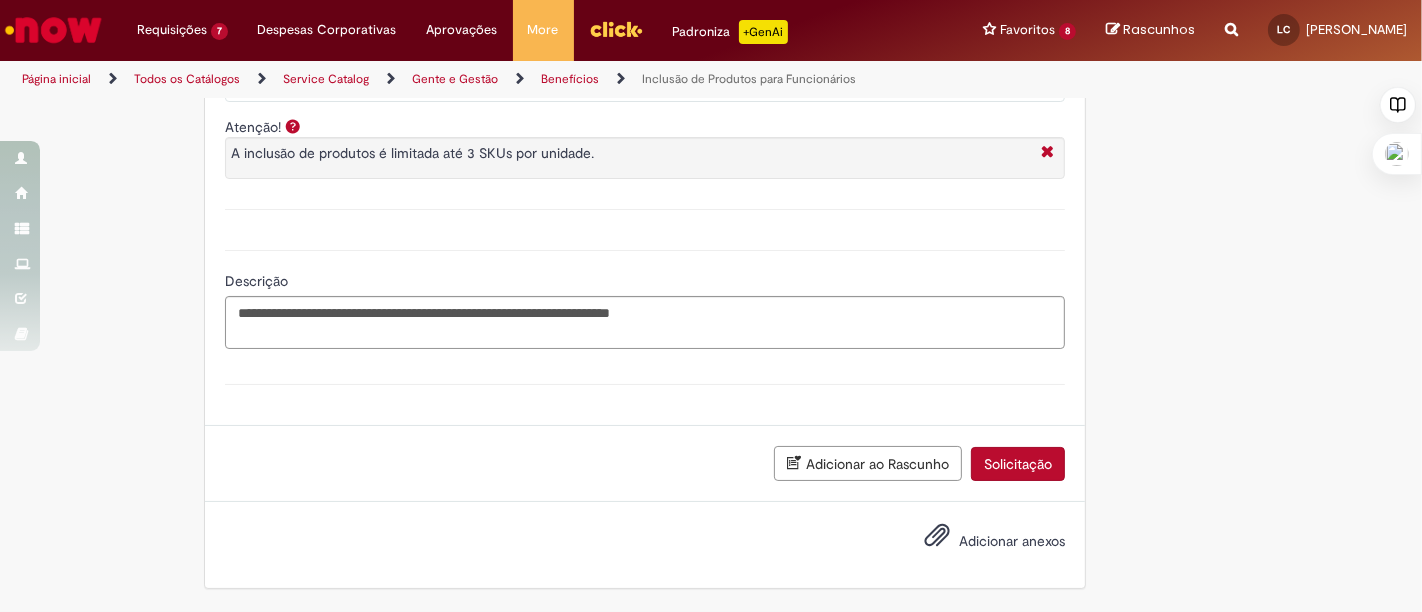 click on "**********" at bounding box center [645, -158] 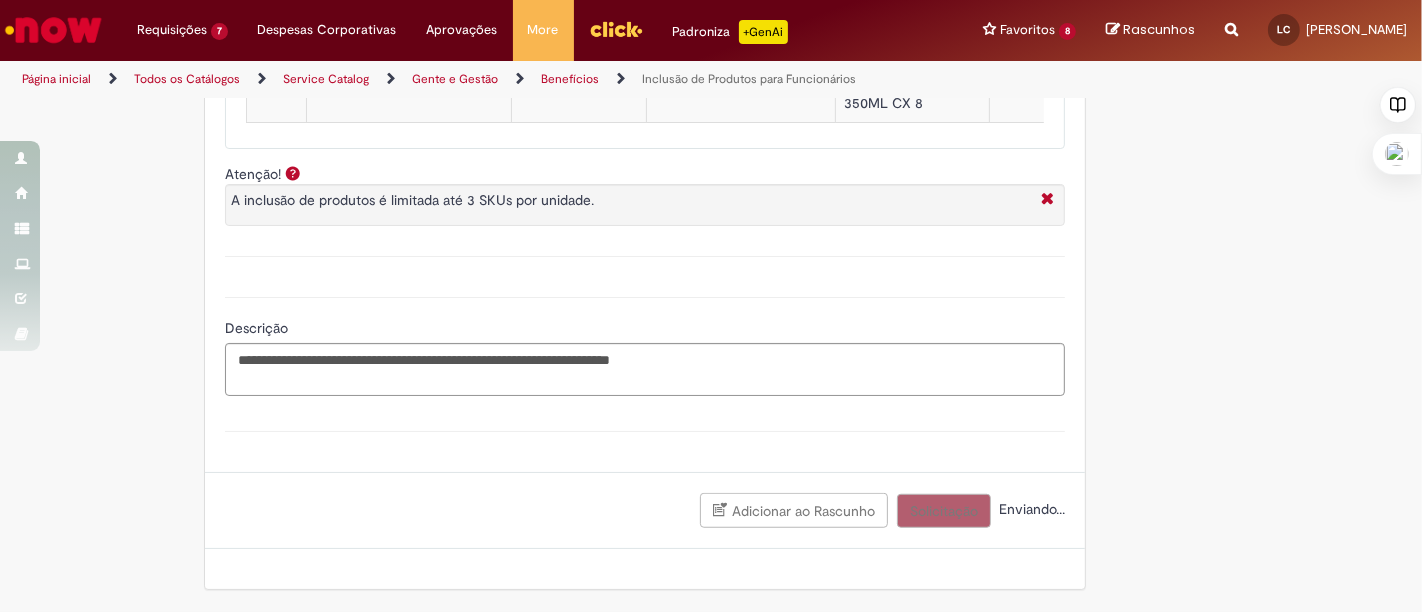 scroll, scrollTop: 1193, scrollLeft: 0, axis: vertical 